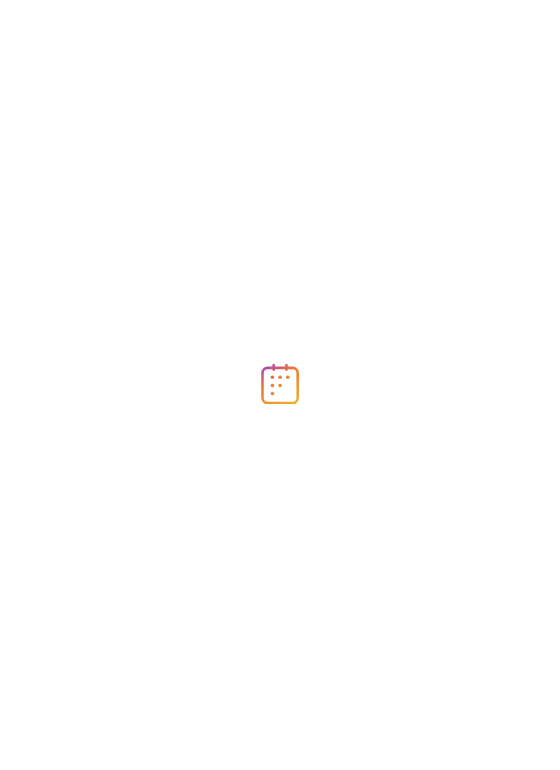 scroll, scrollTop: 0, scrollLeft: 0, axis: both 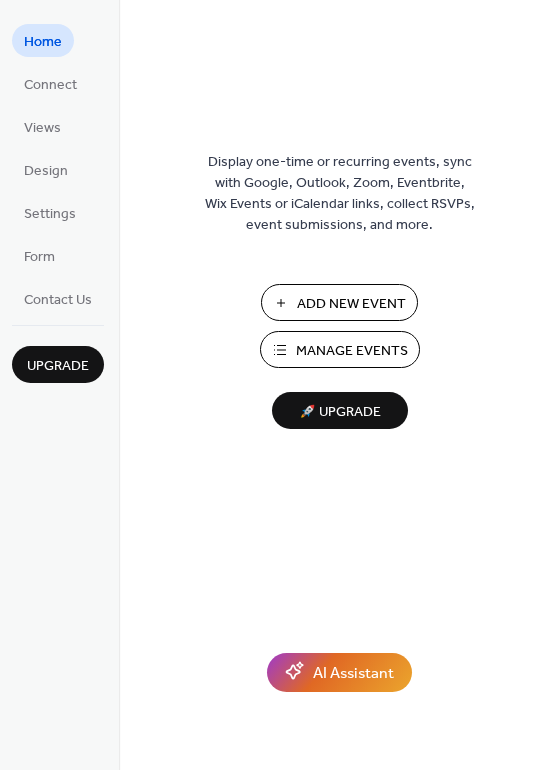 click on "Add New Event" at bounding box center (351, 304) 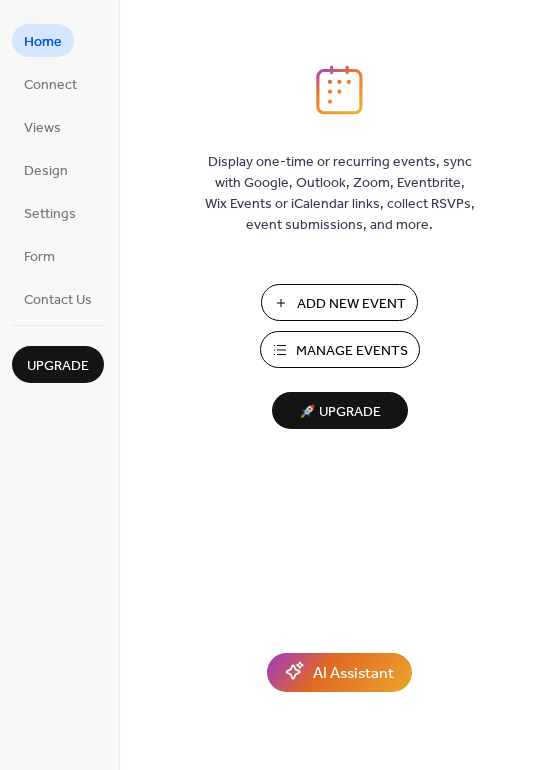 click on "Manage Events" at bounding box center [352, 351] 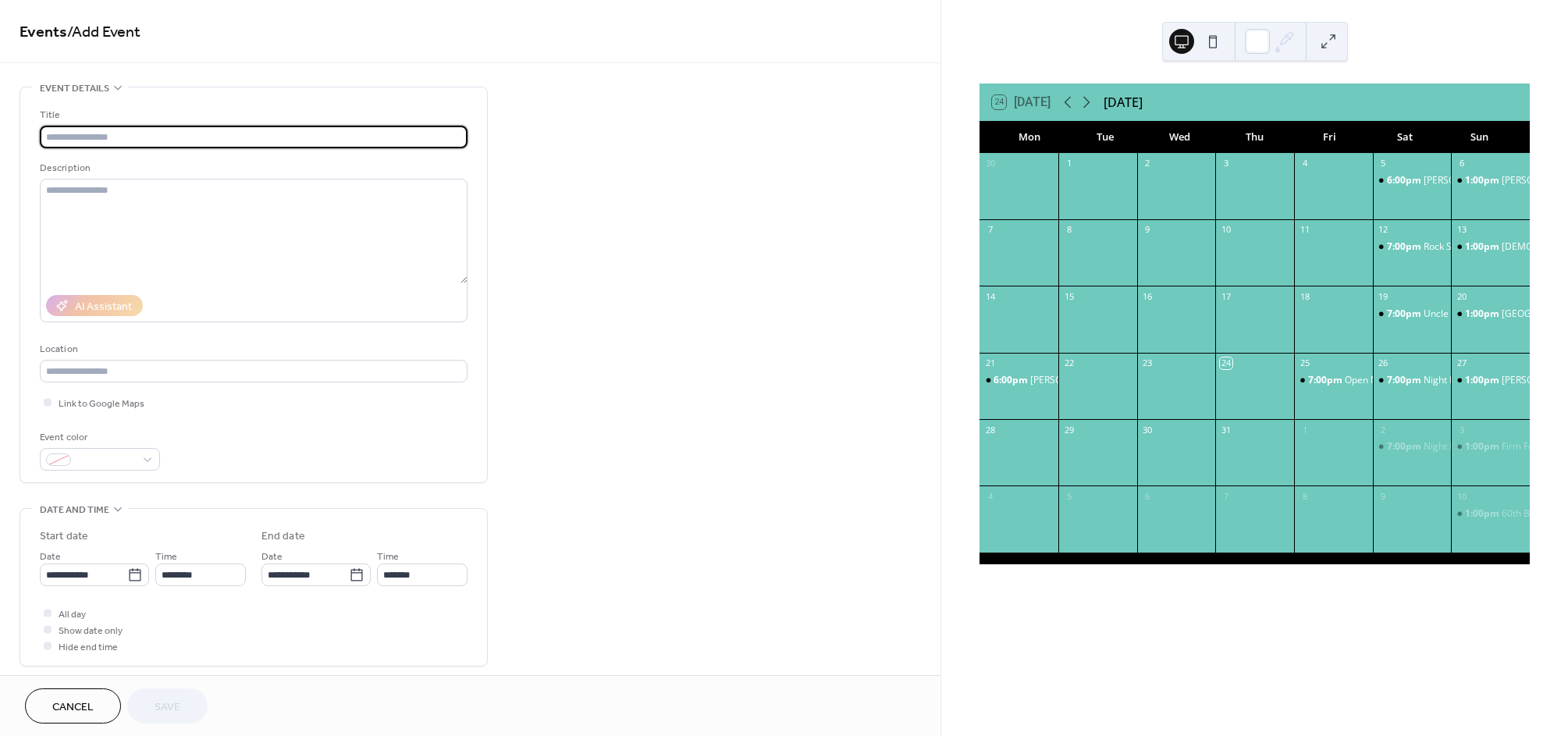 scroll, scrollTop: 0, scrollLeft: 0, axis: both 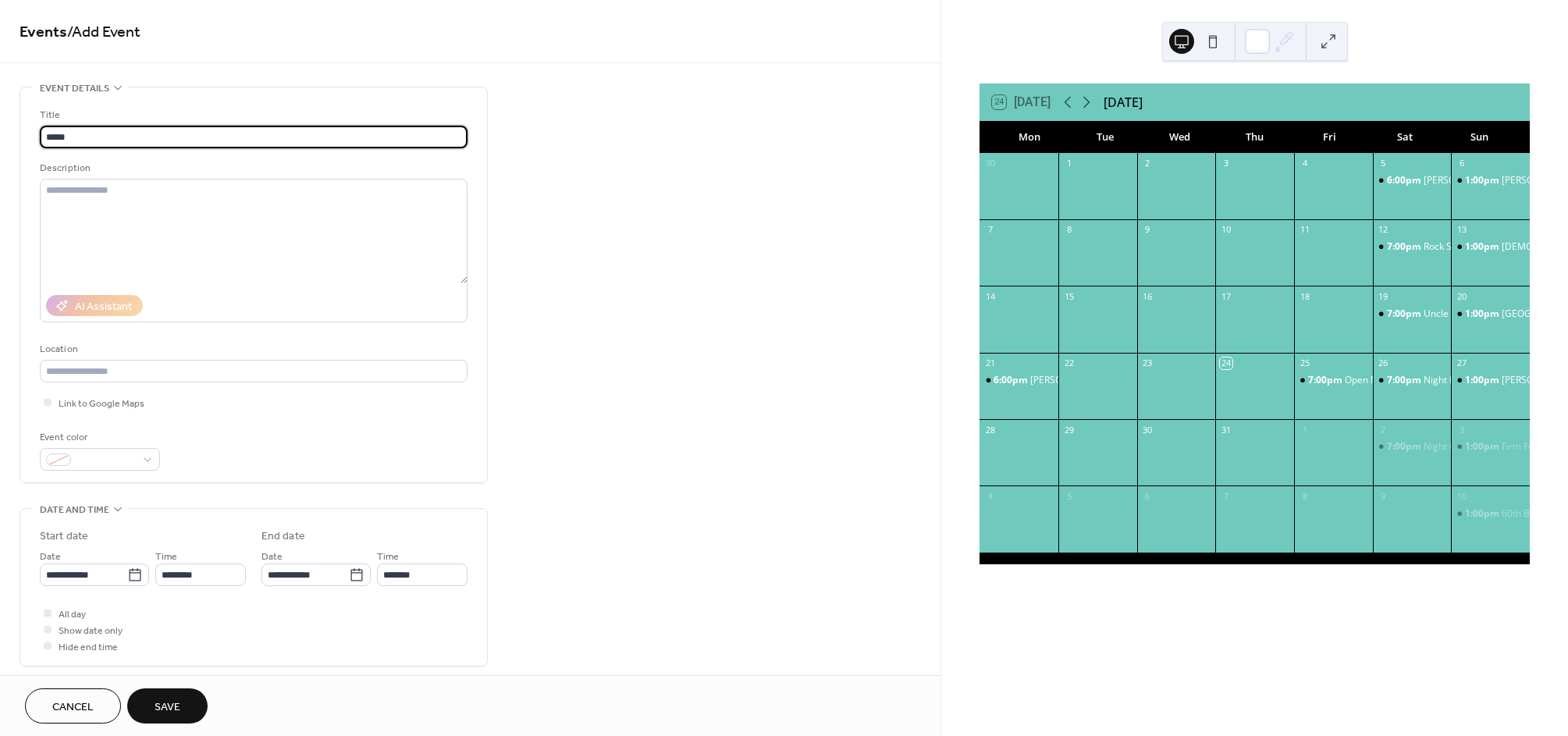 type on "*****" 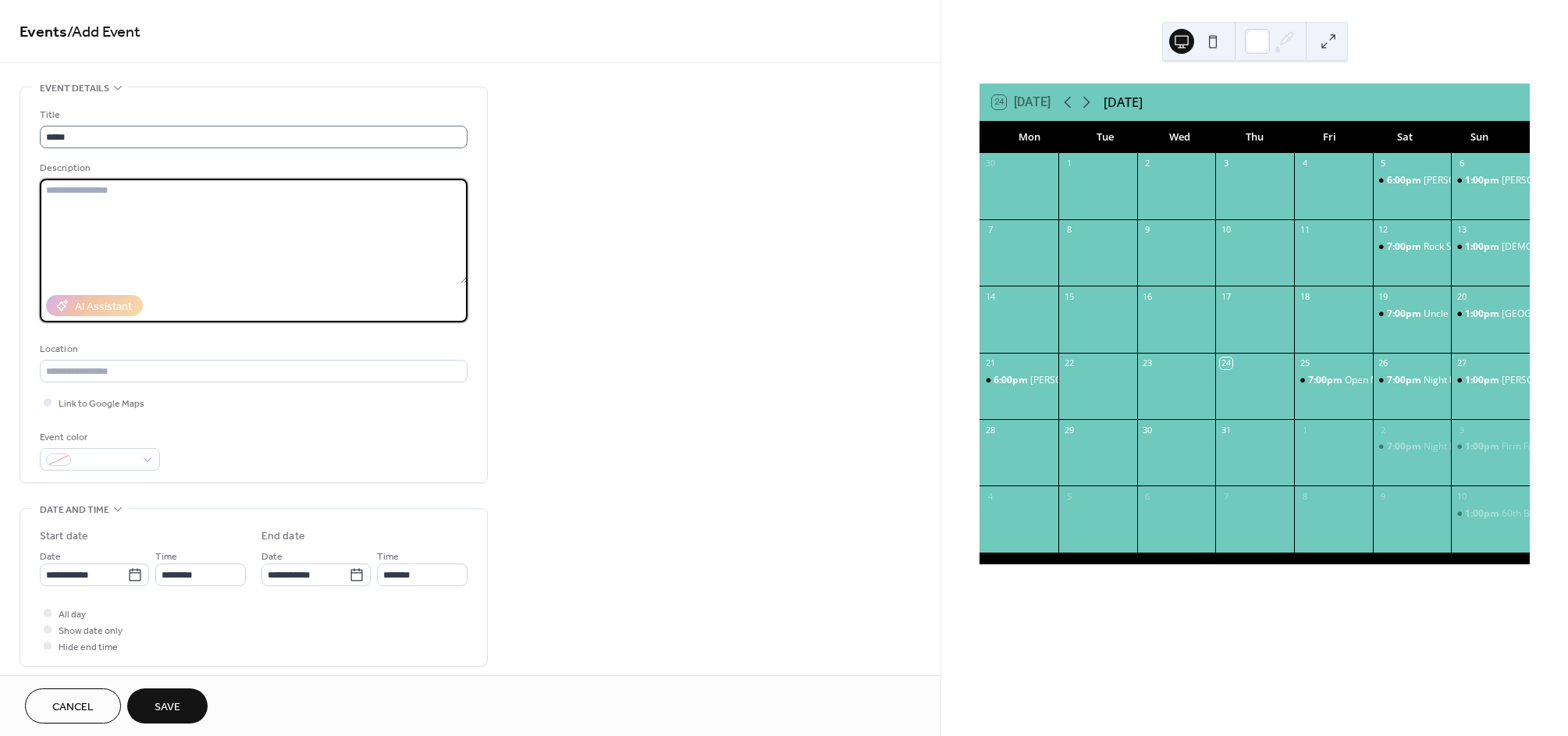 type on "*" 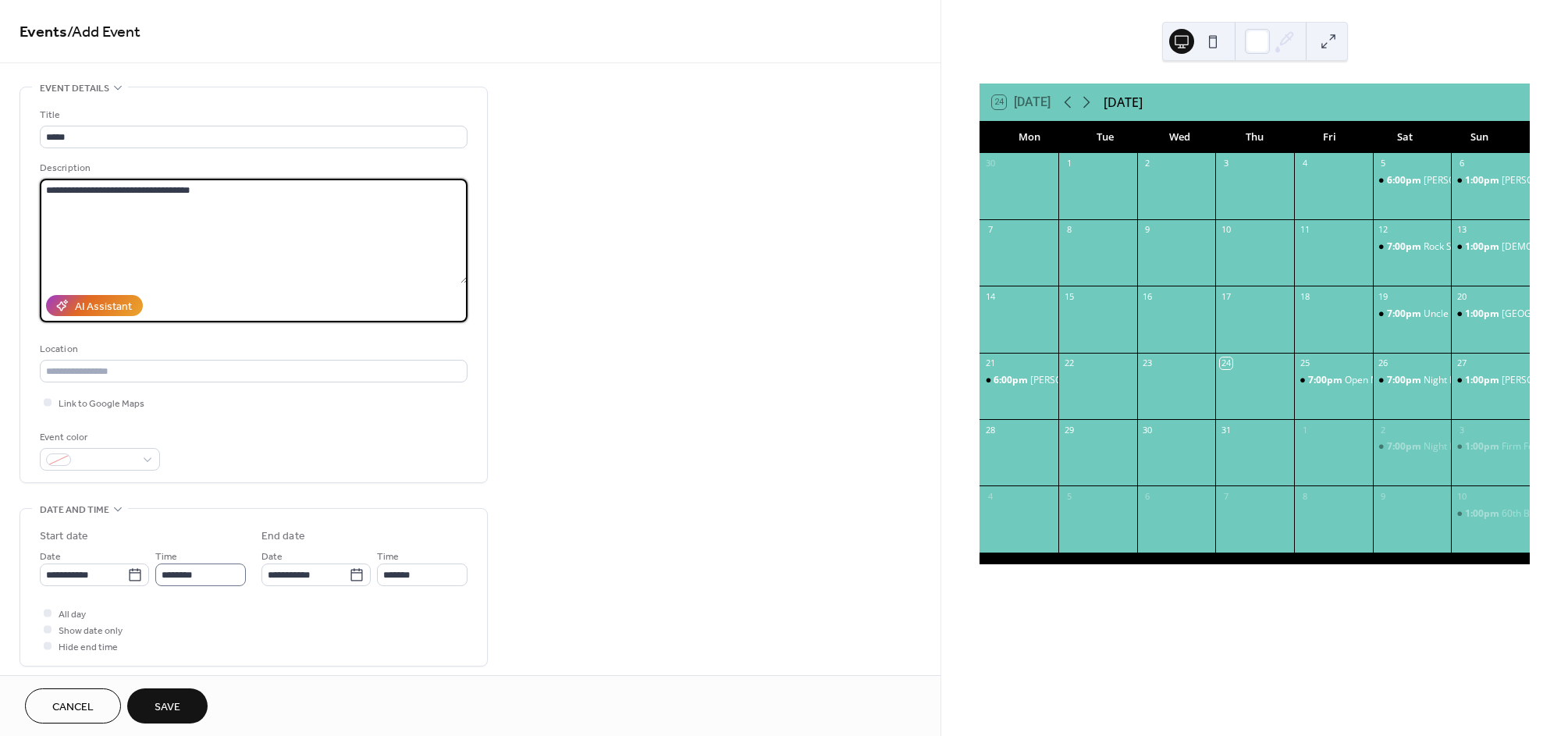 type on "**********" 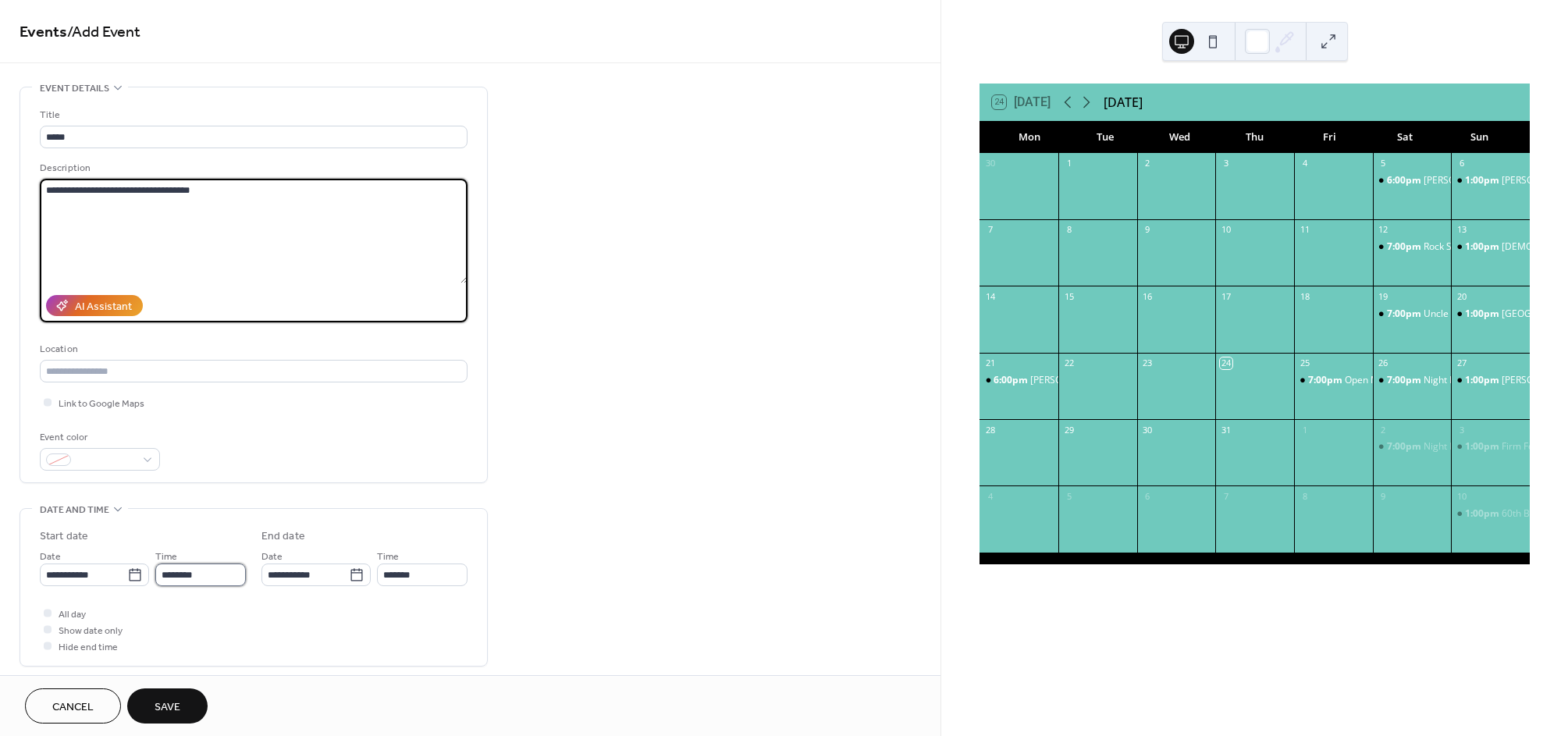 click on "********" at bounding box center [201, 574] 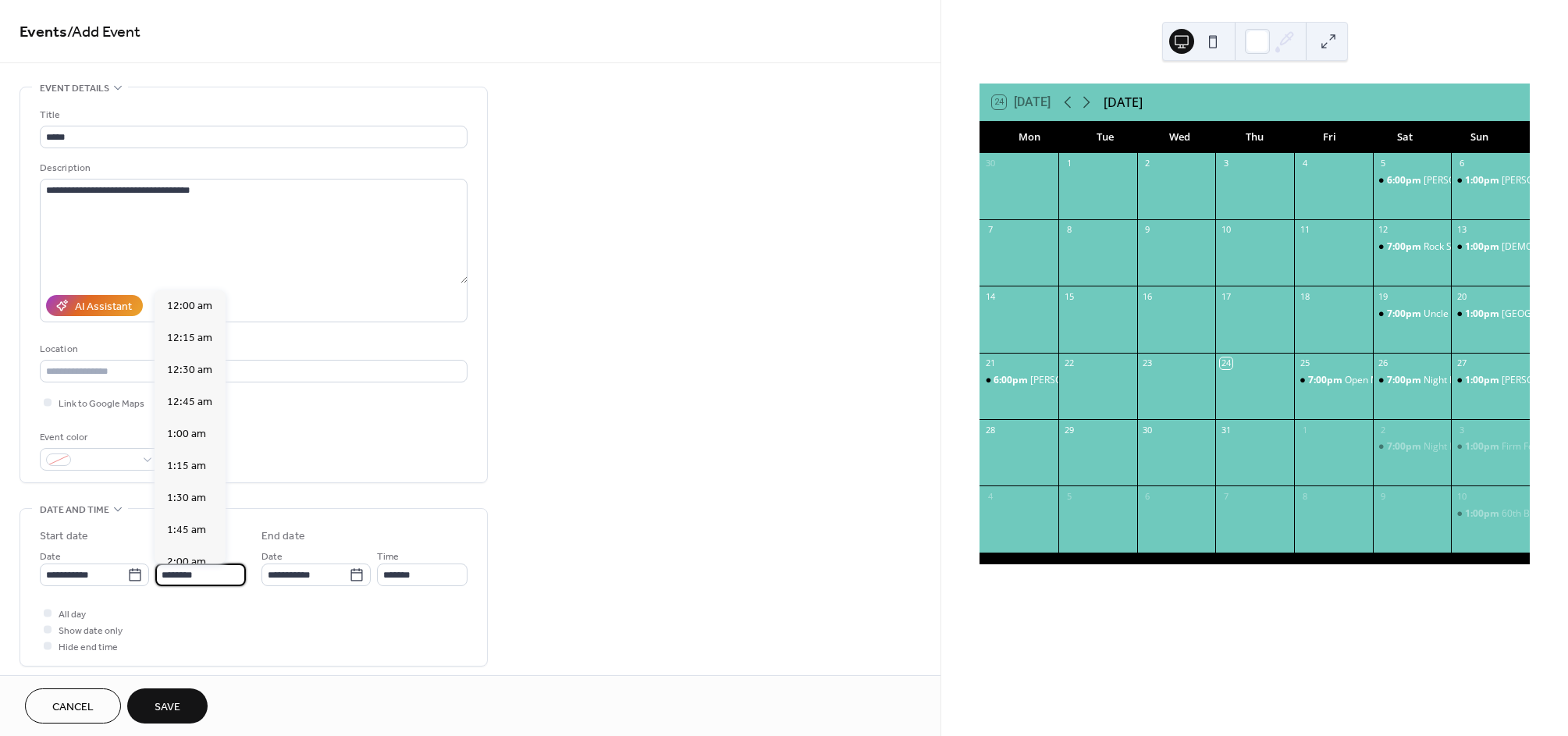scroll, scrollTop: 1517, scrollLeft: 0, axis: vertical 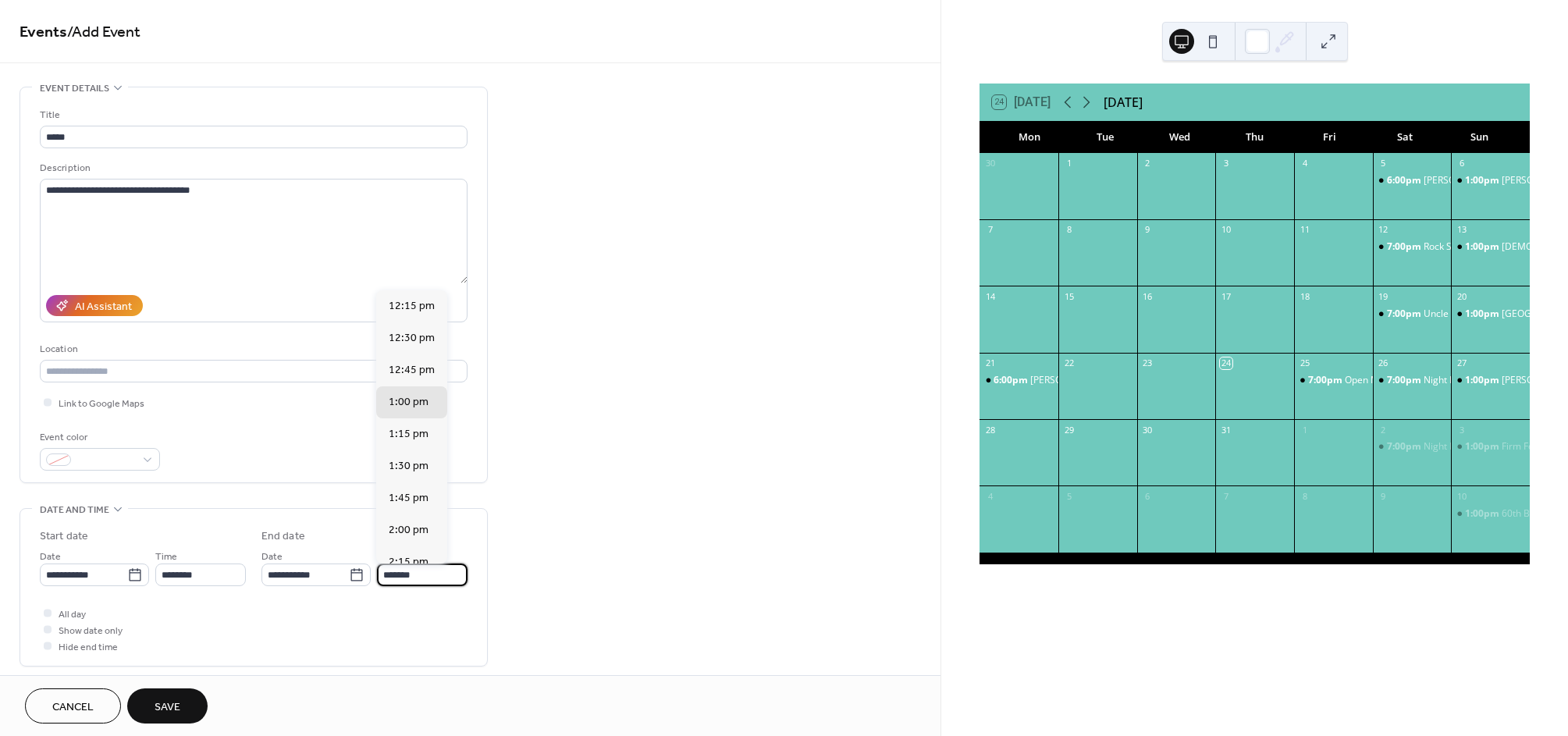 click on "*******" at bounding box center [422, 574] 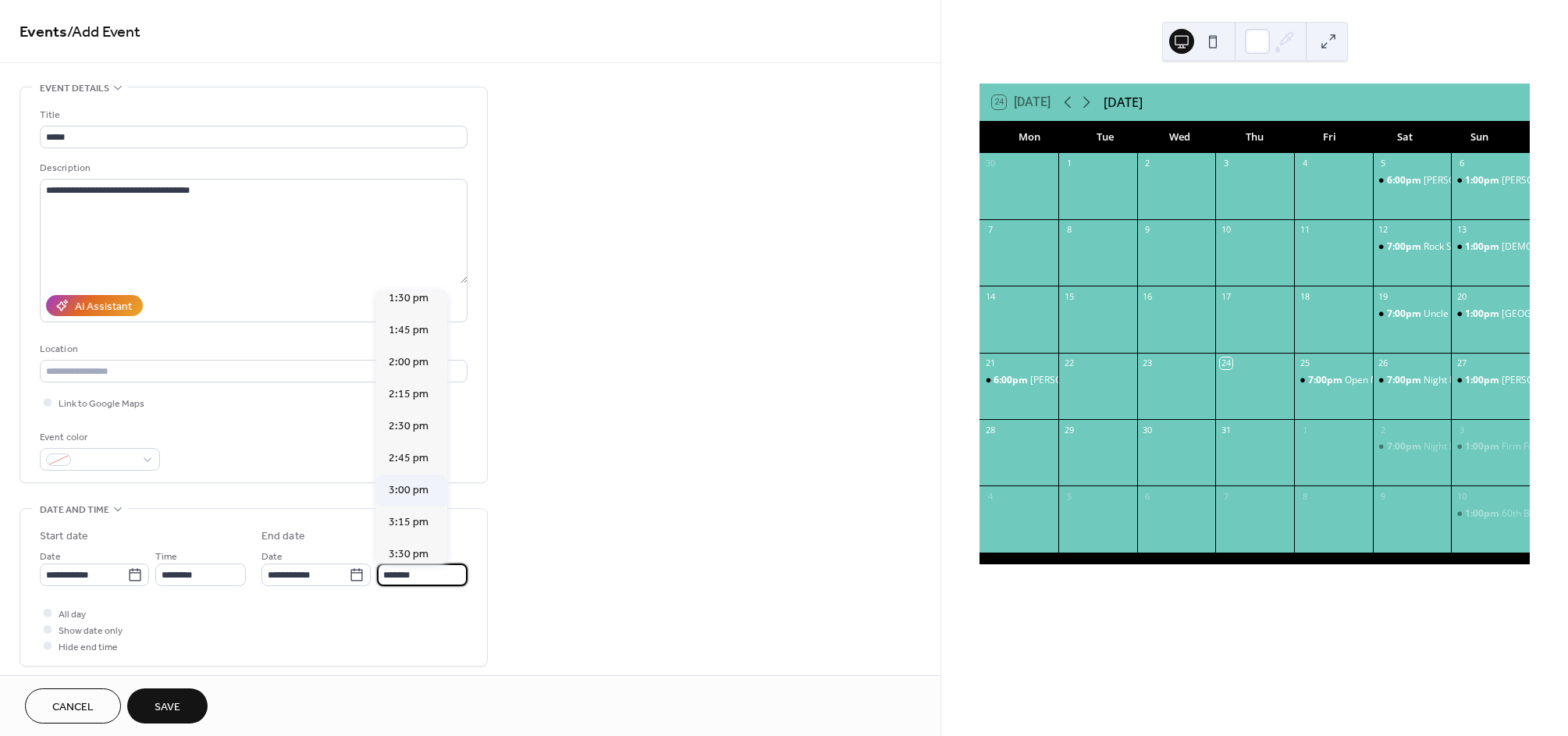 scroll, scrollTop: 171, scrollLeft: 0, axis: vertical 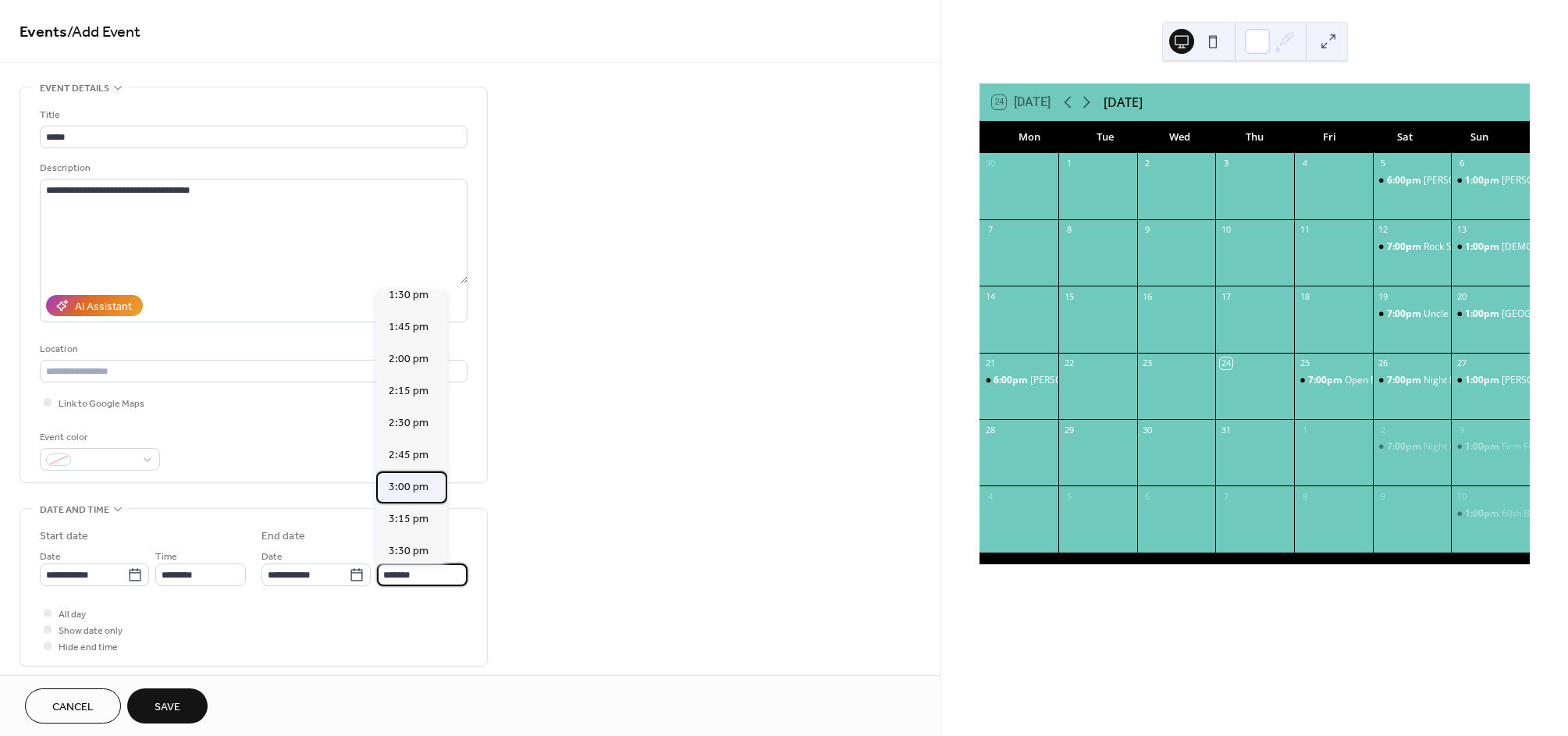 click on "3:00 pm" at bounding box center (408, 487) 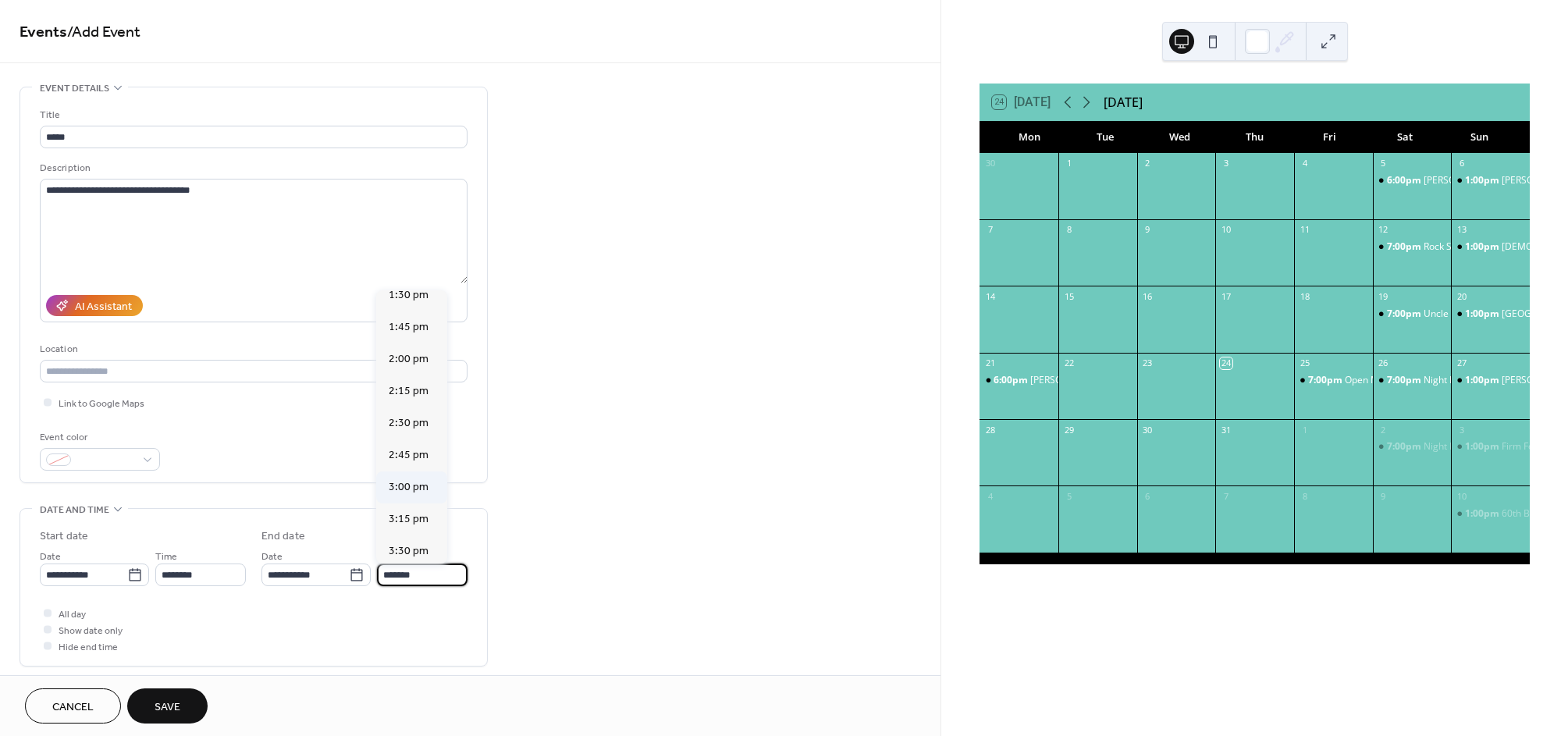 type on "*******" 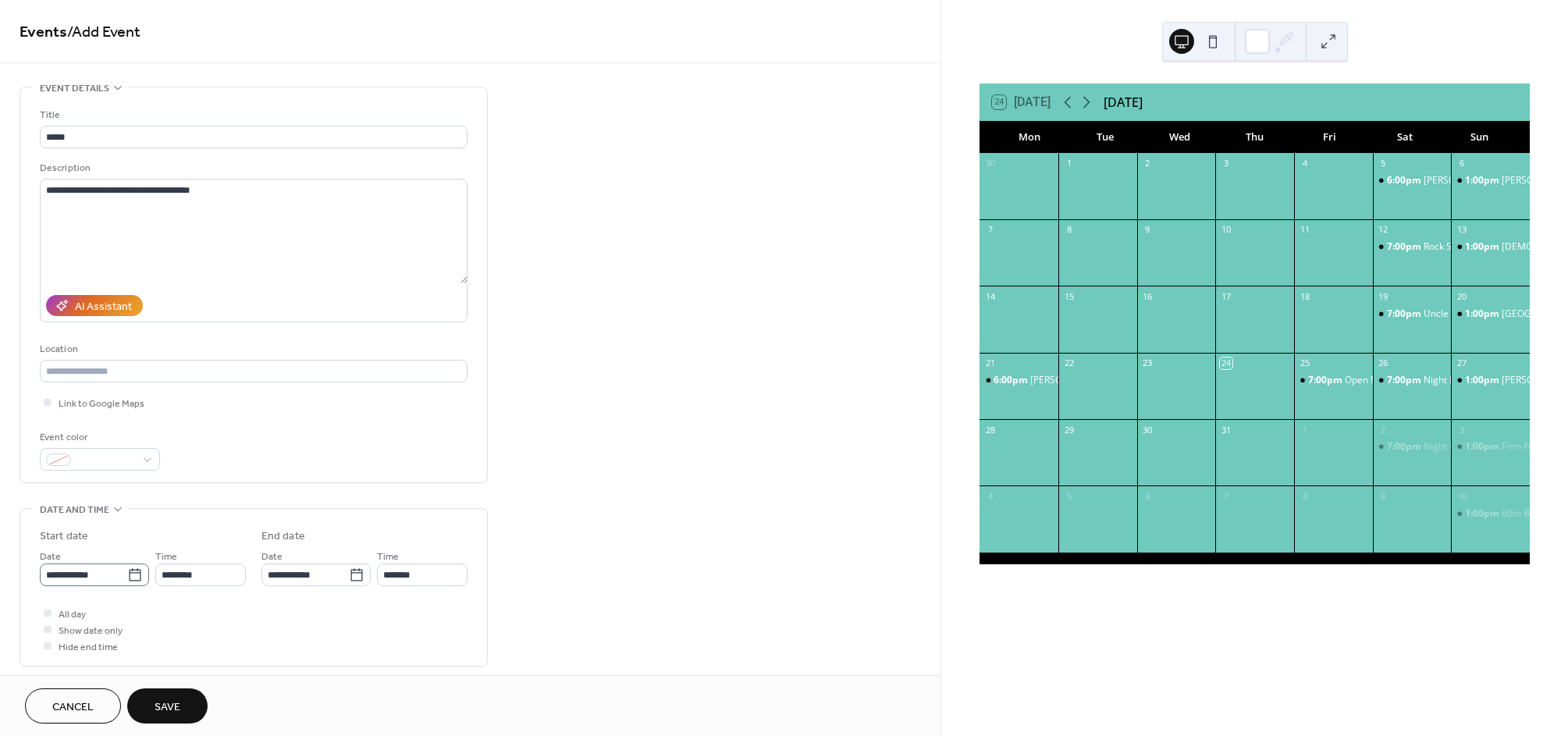 click 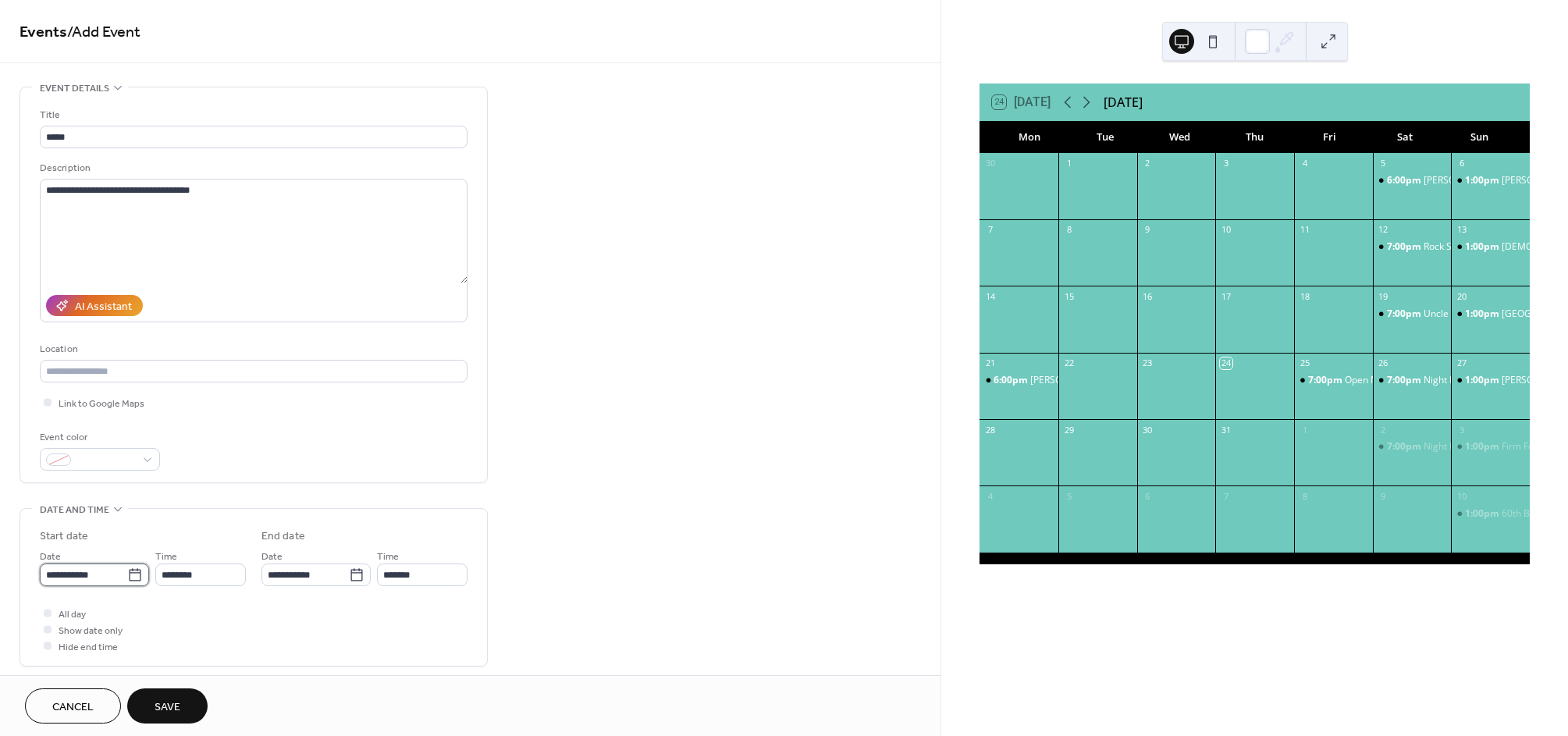 click on "**********" at bounding box center (84, 574) 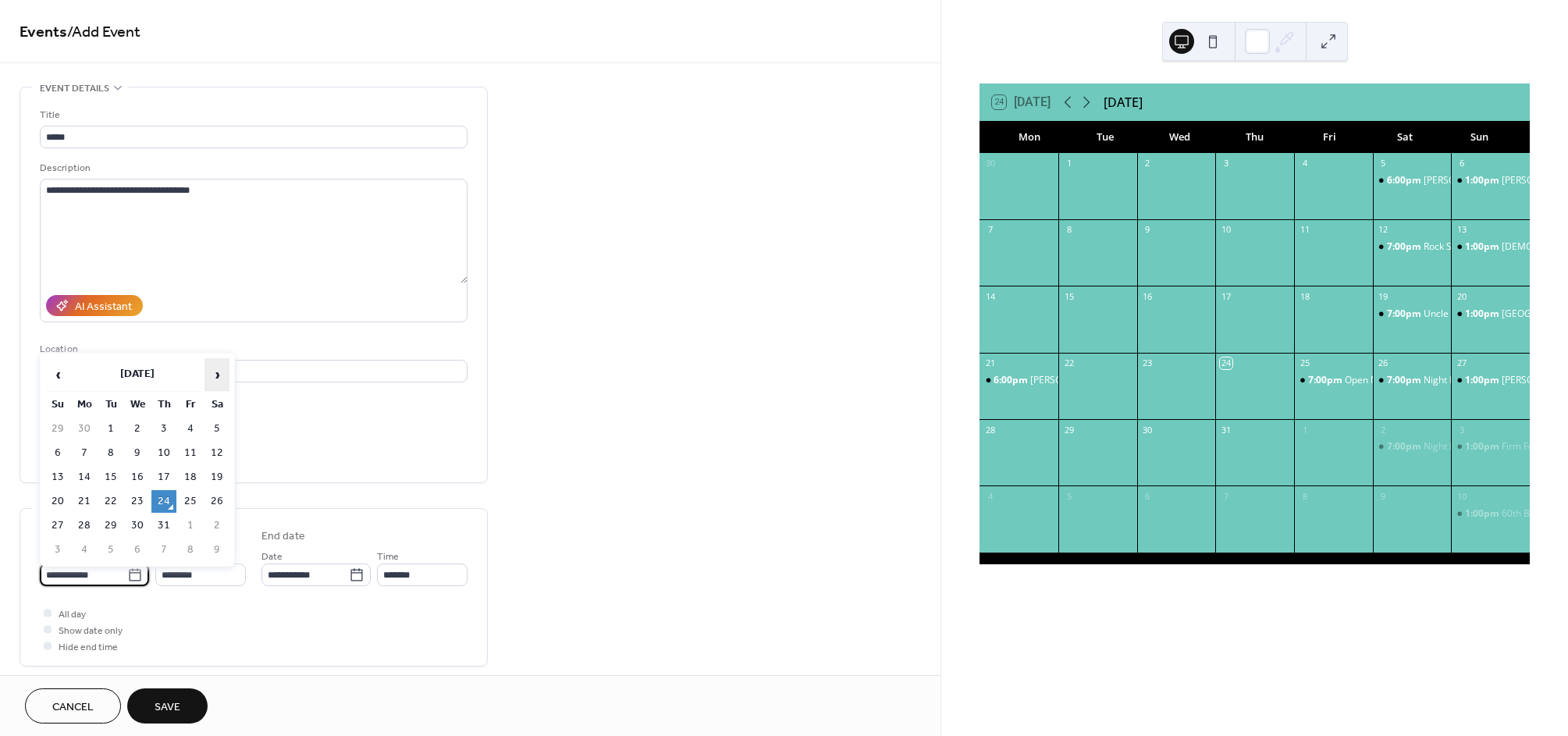 click on "›" at bounding box center (217, 375) 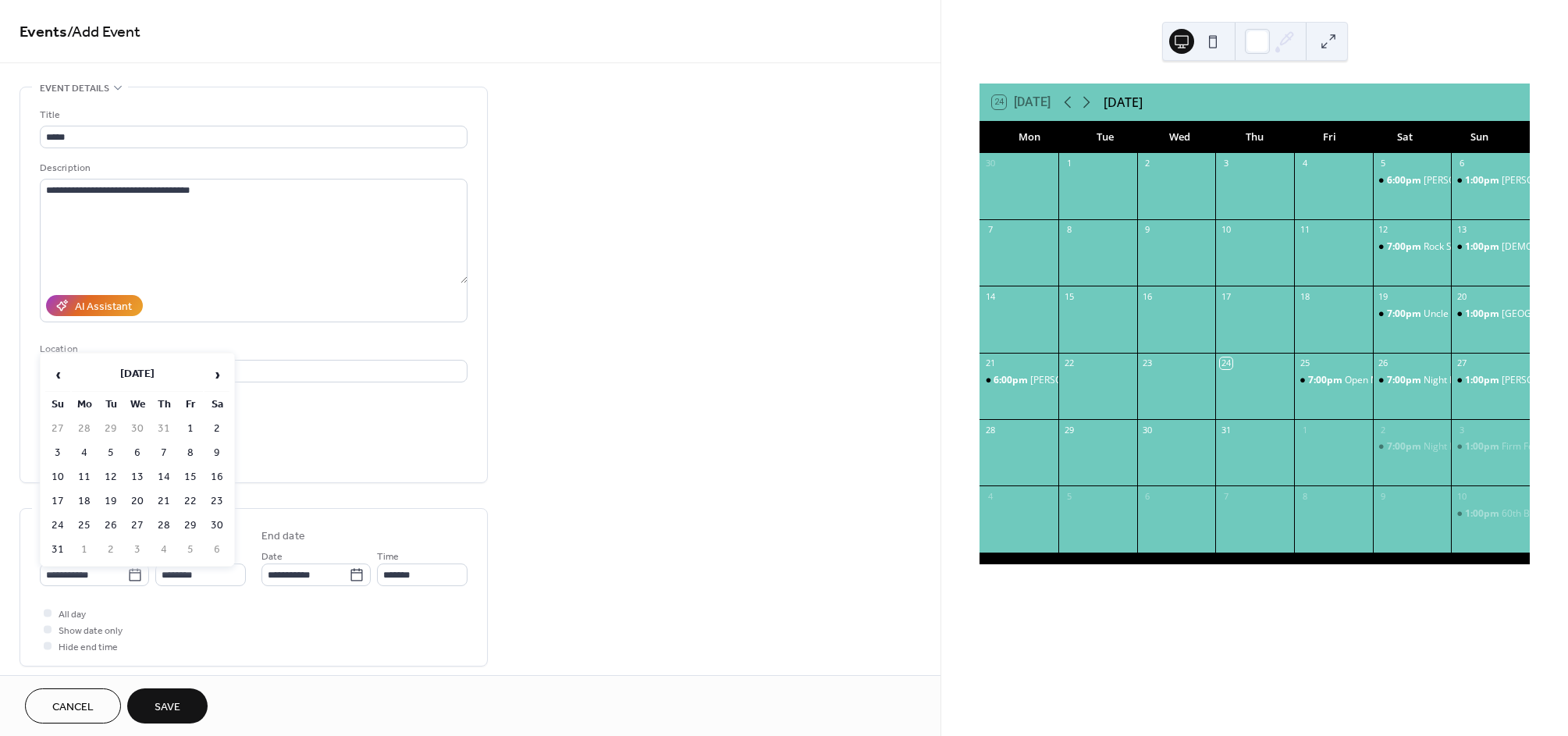 click on "17" at bounding box center (58, 501) 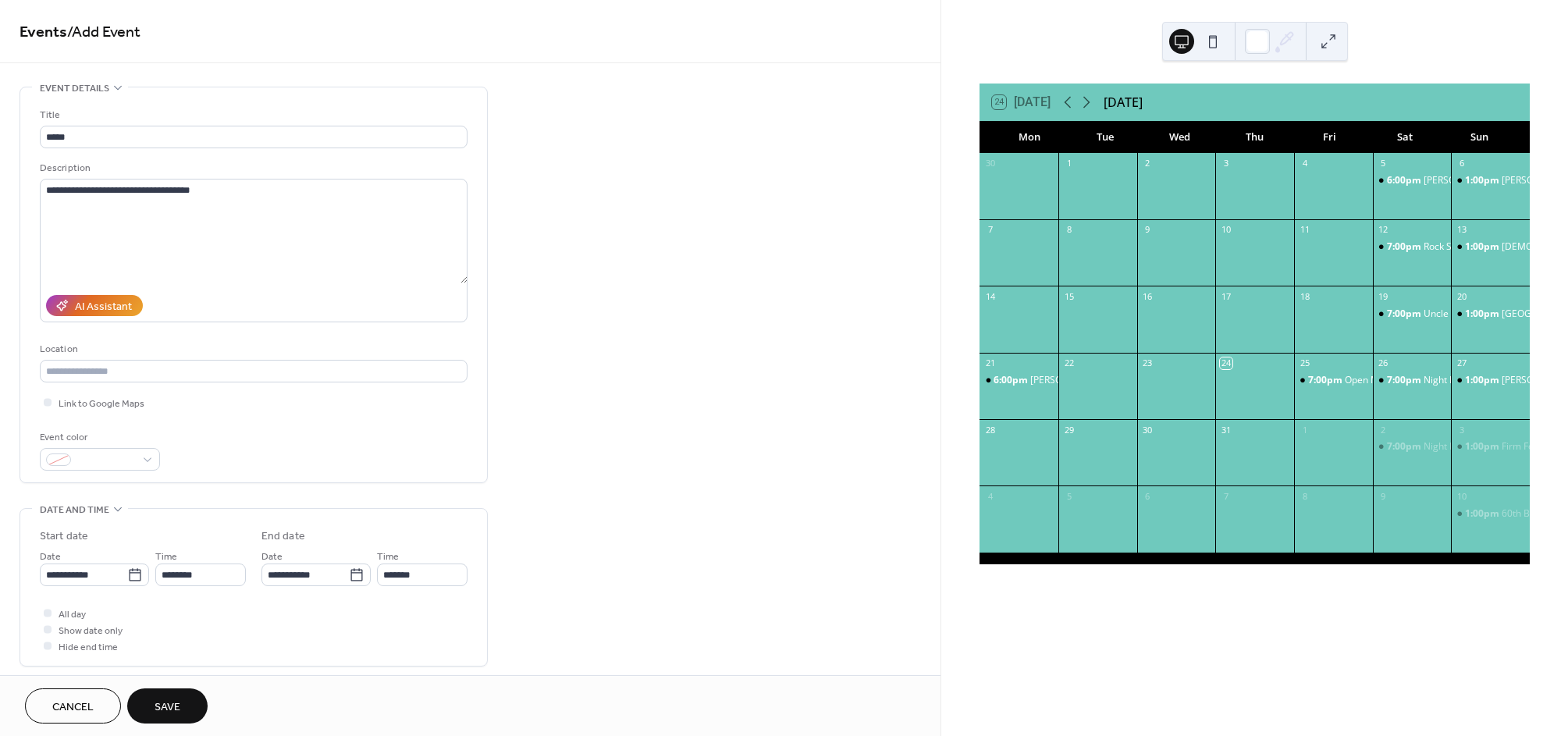 click on "Save" at bounding box center (167, 706) 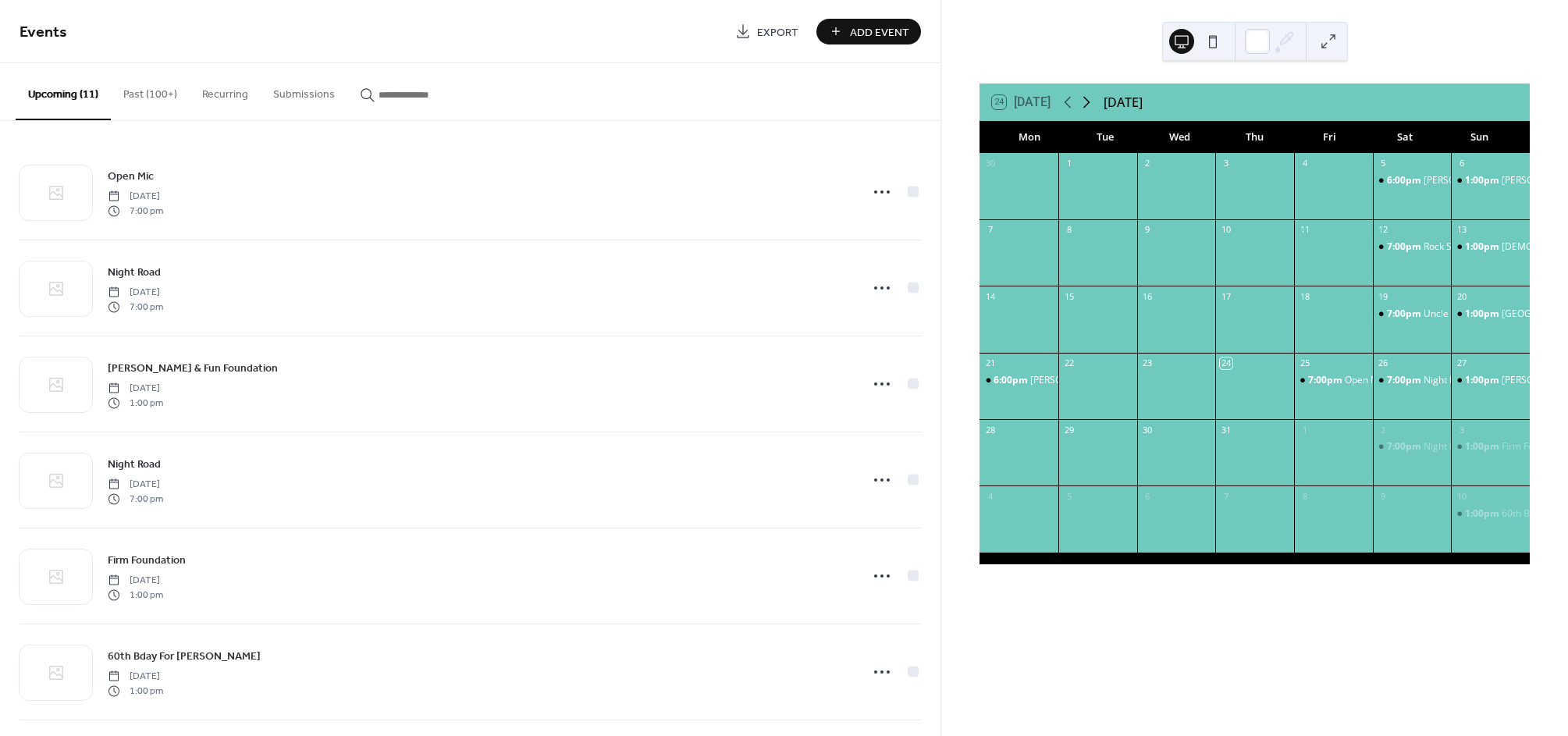 click 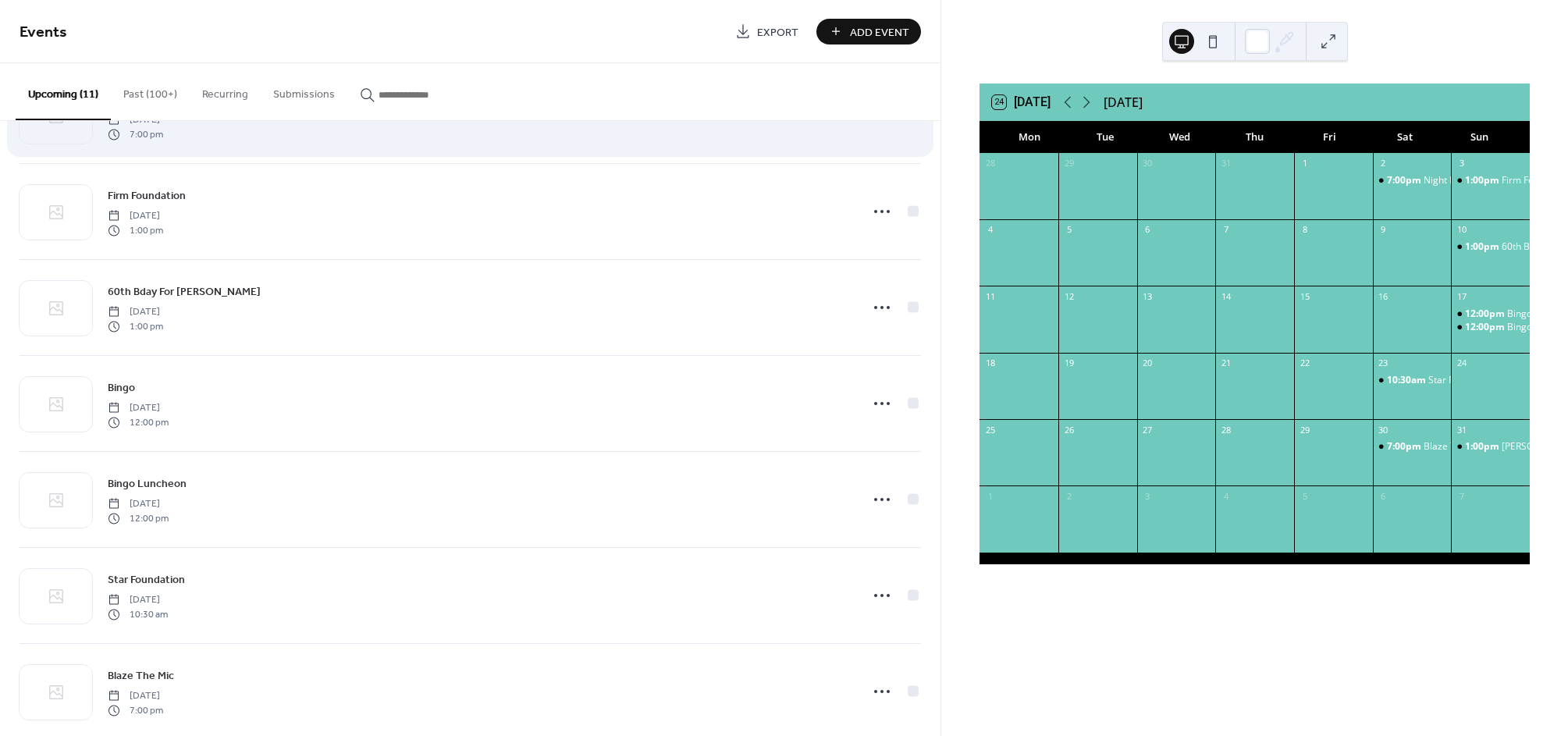 scroll, scrollTop: 487, scrollLeft: 0, axis: vertical 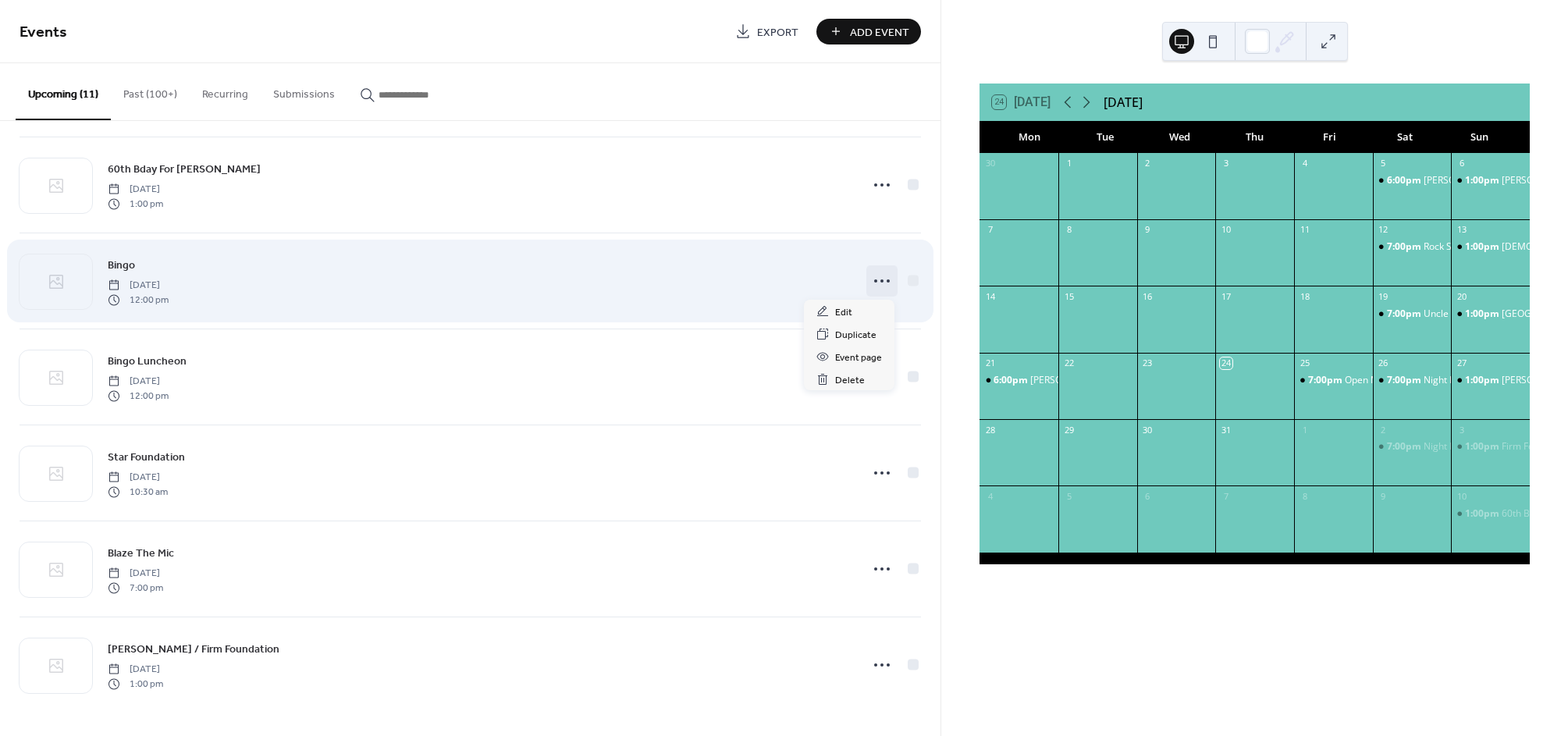 click 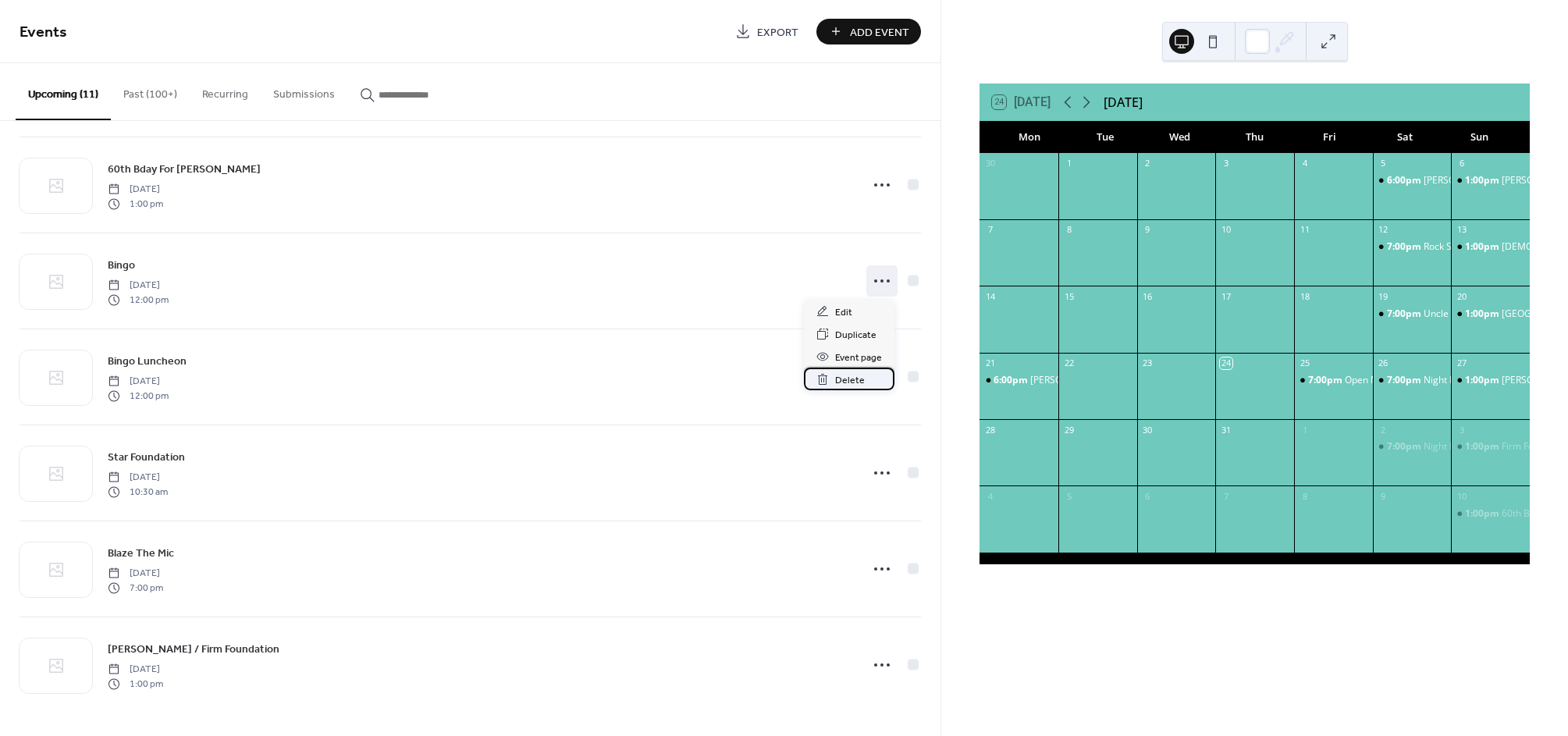 click on "Delete" at bounding box center (850, 380) 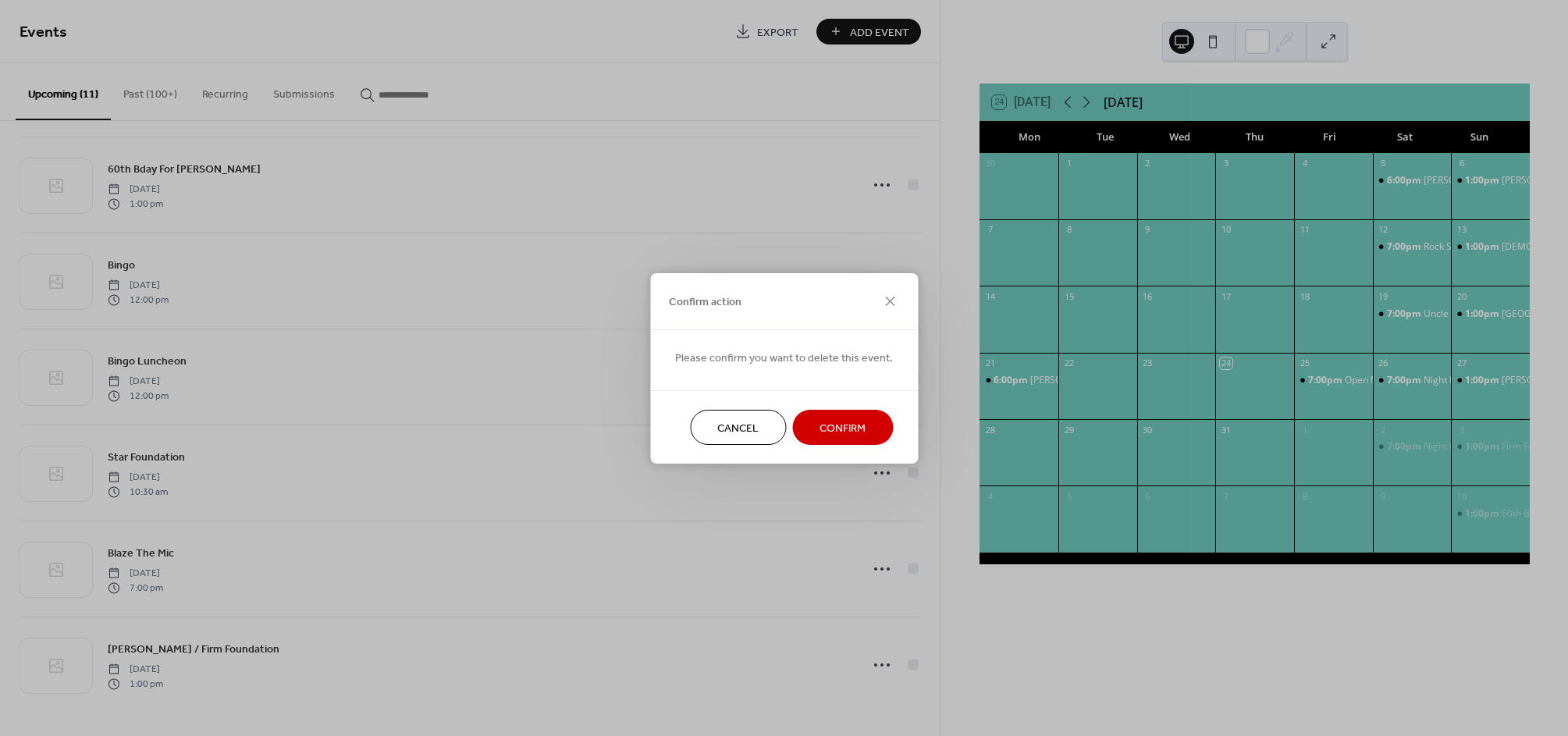 click on "Confirm" at bounding box center (842, 428) 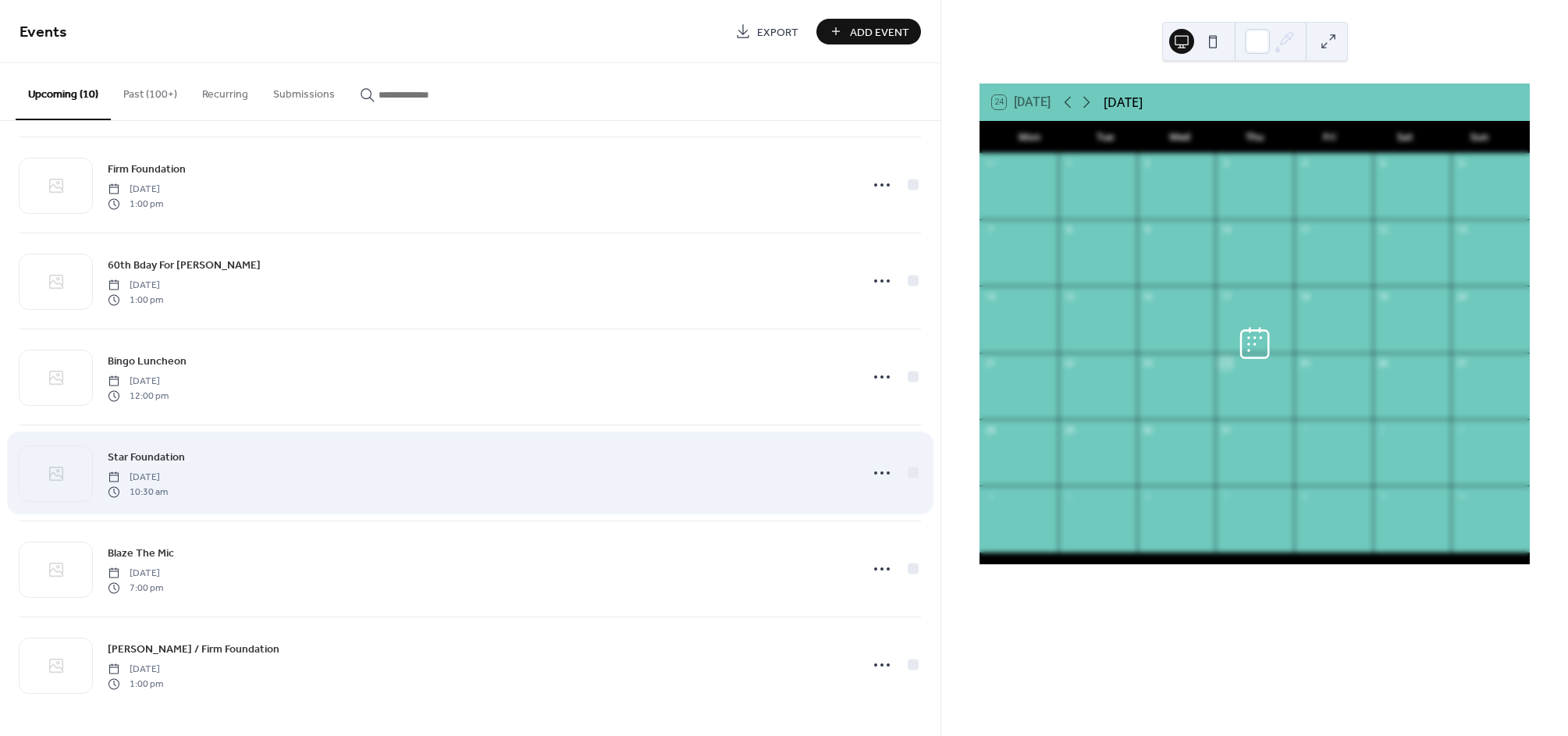scroll, scrollTop: 391, scrollLeft: 0, axis: vertical 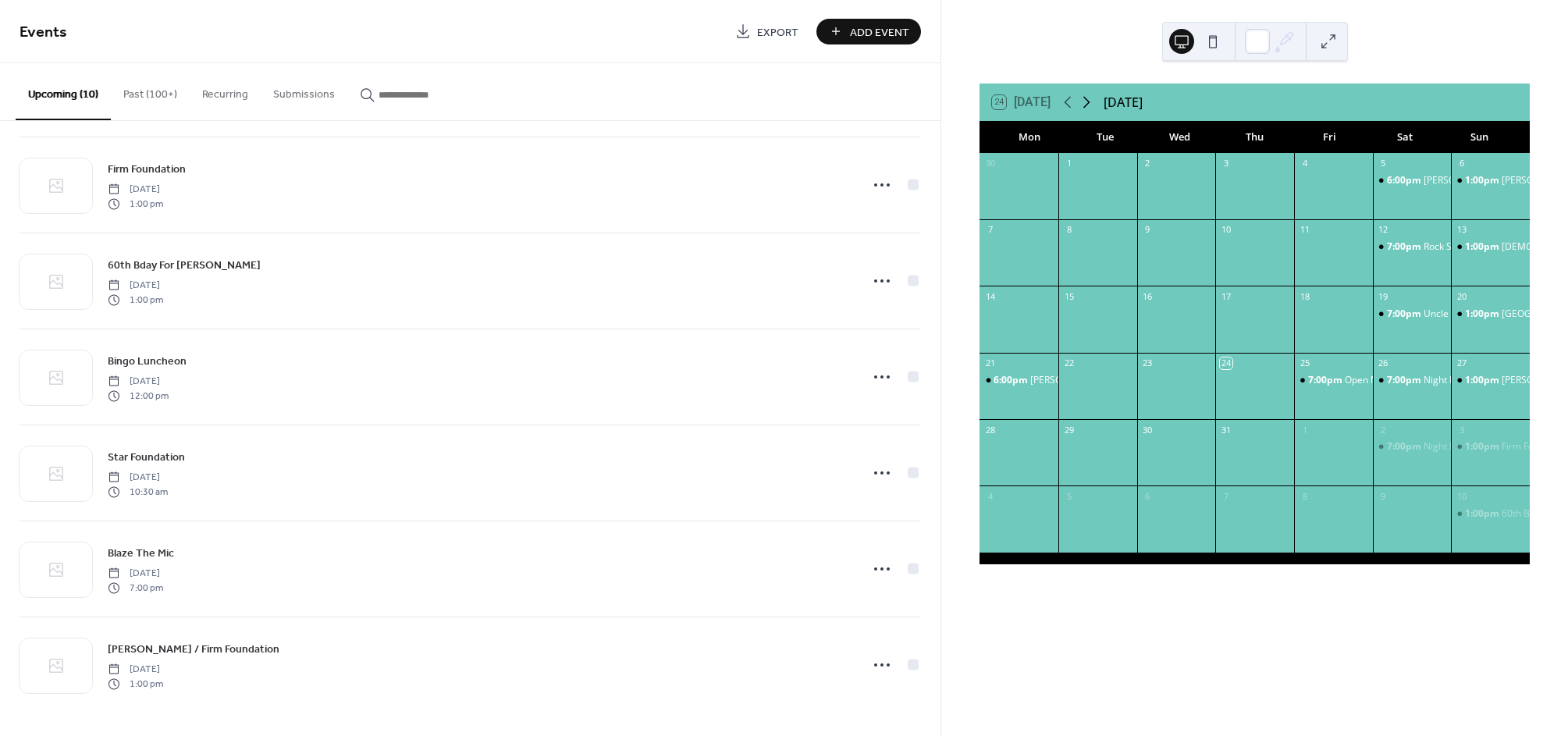 click 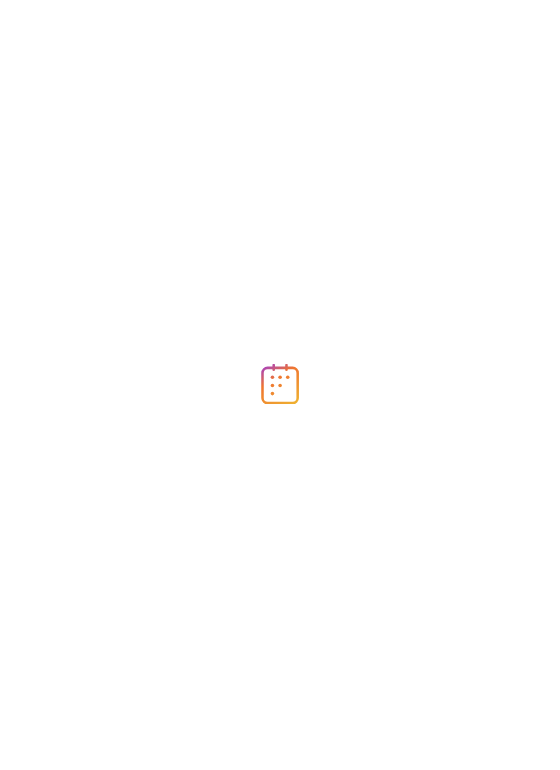 scroll, scrollTop: 0, scrollLeft: 0, axis: both 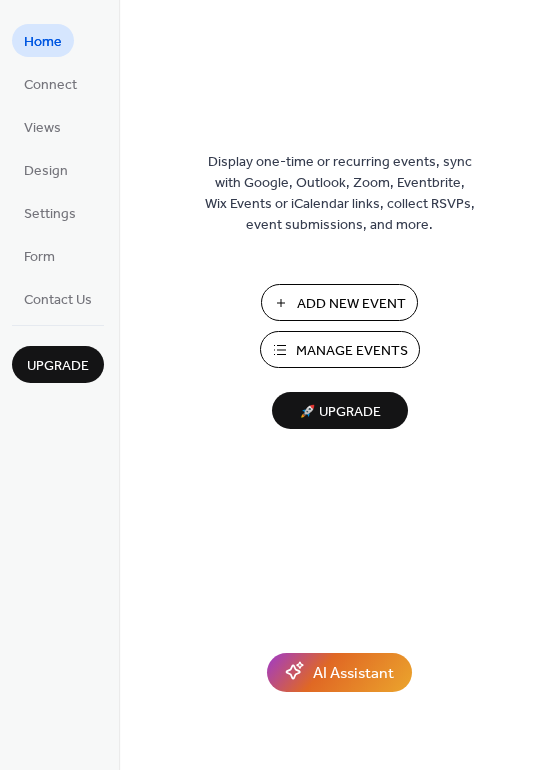 click on "Add New Event" at bounding box center [351, 304] 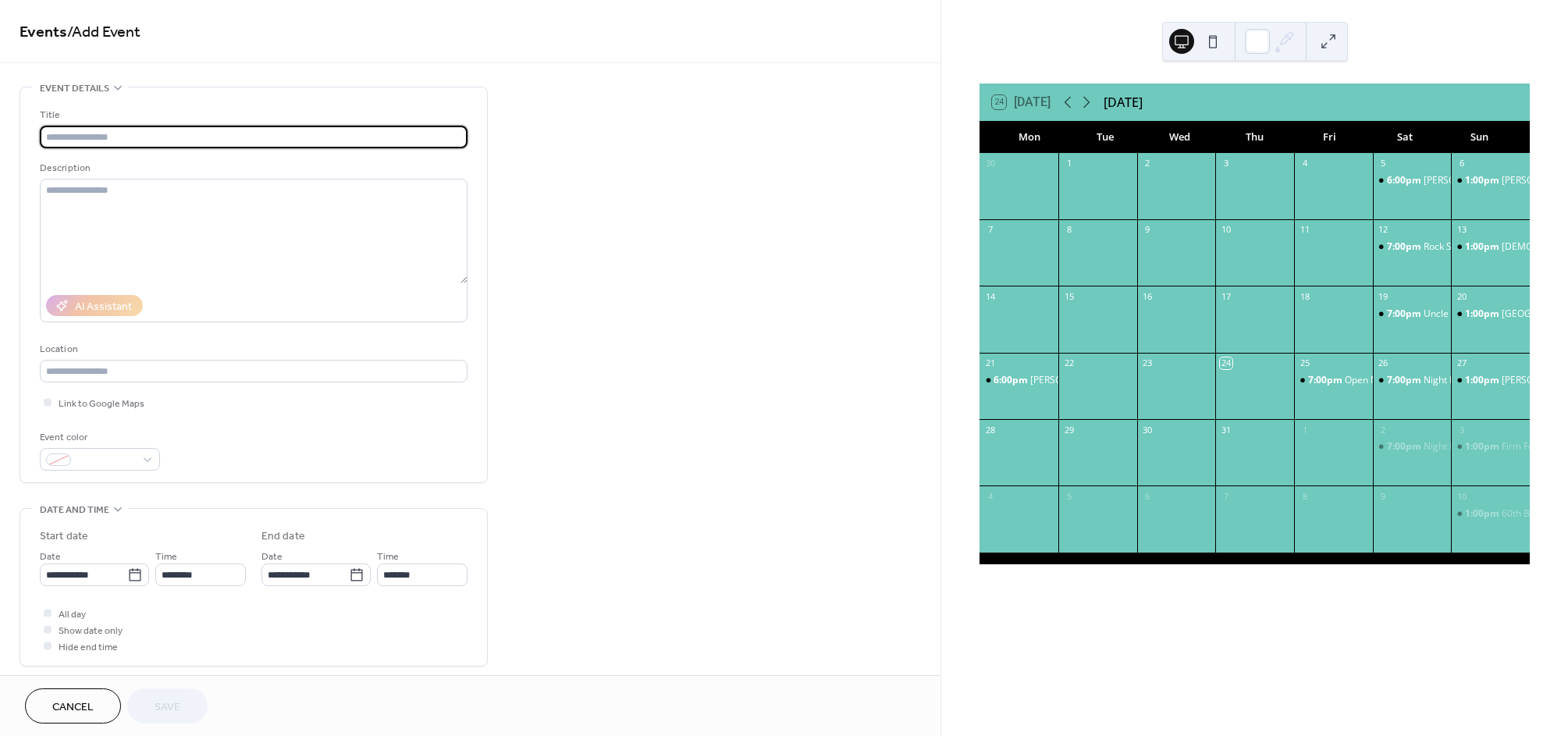 scroll, scrollTop: 0, scrollLeft: 0, axis: both 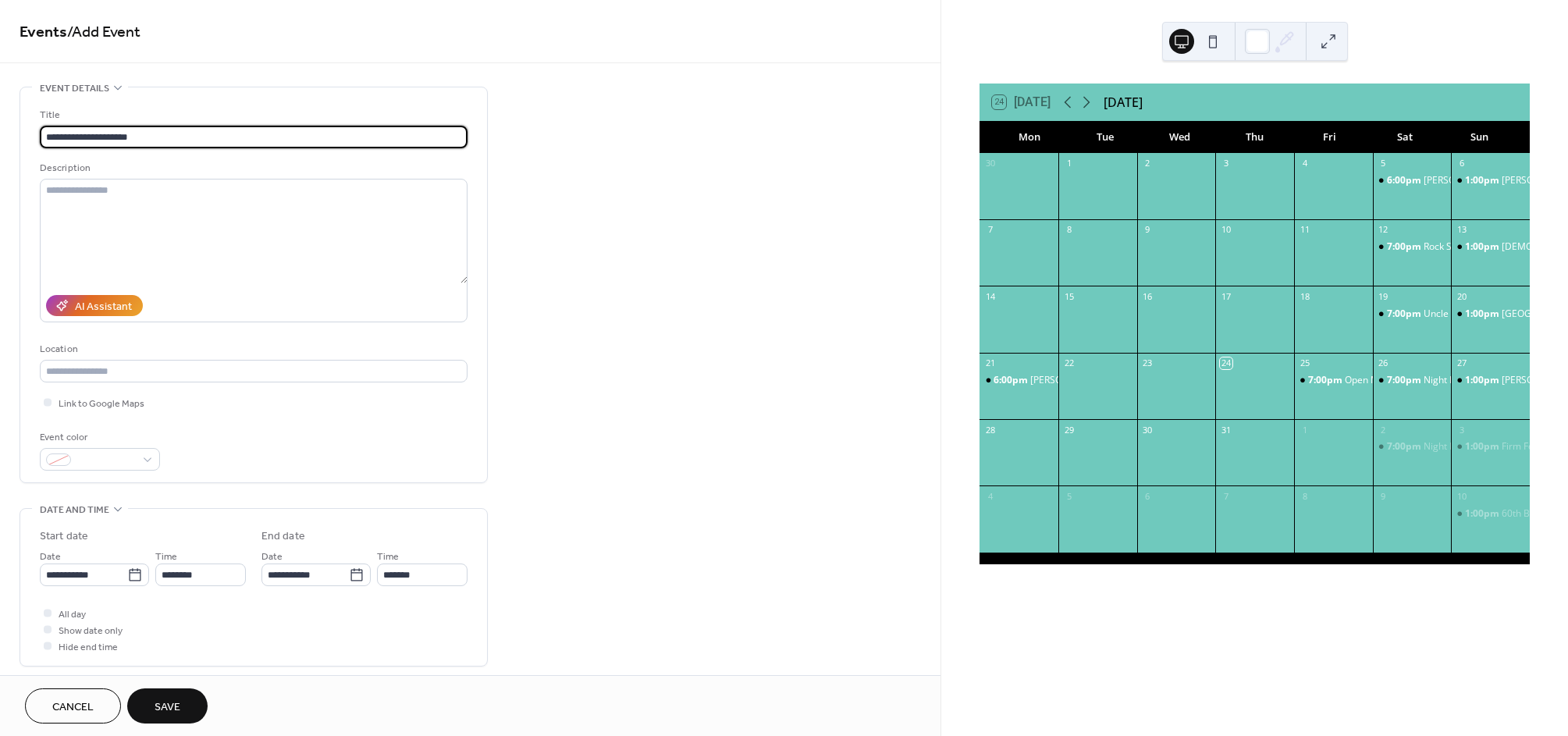 type on "**********" 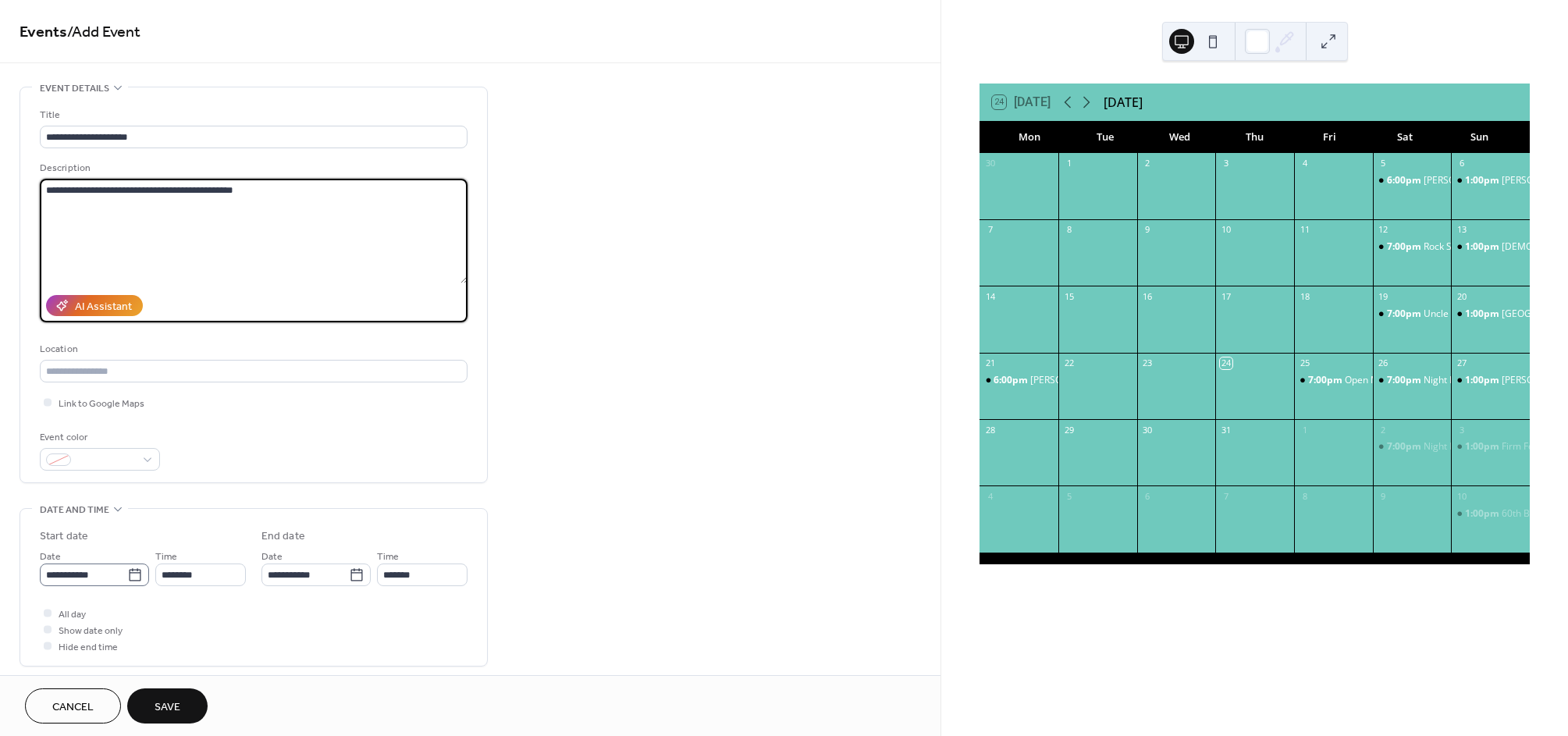 type on "**********" 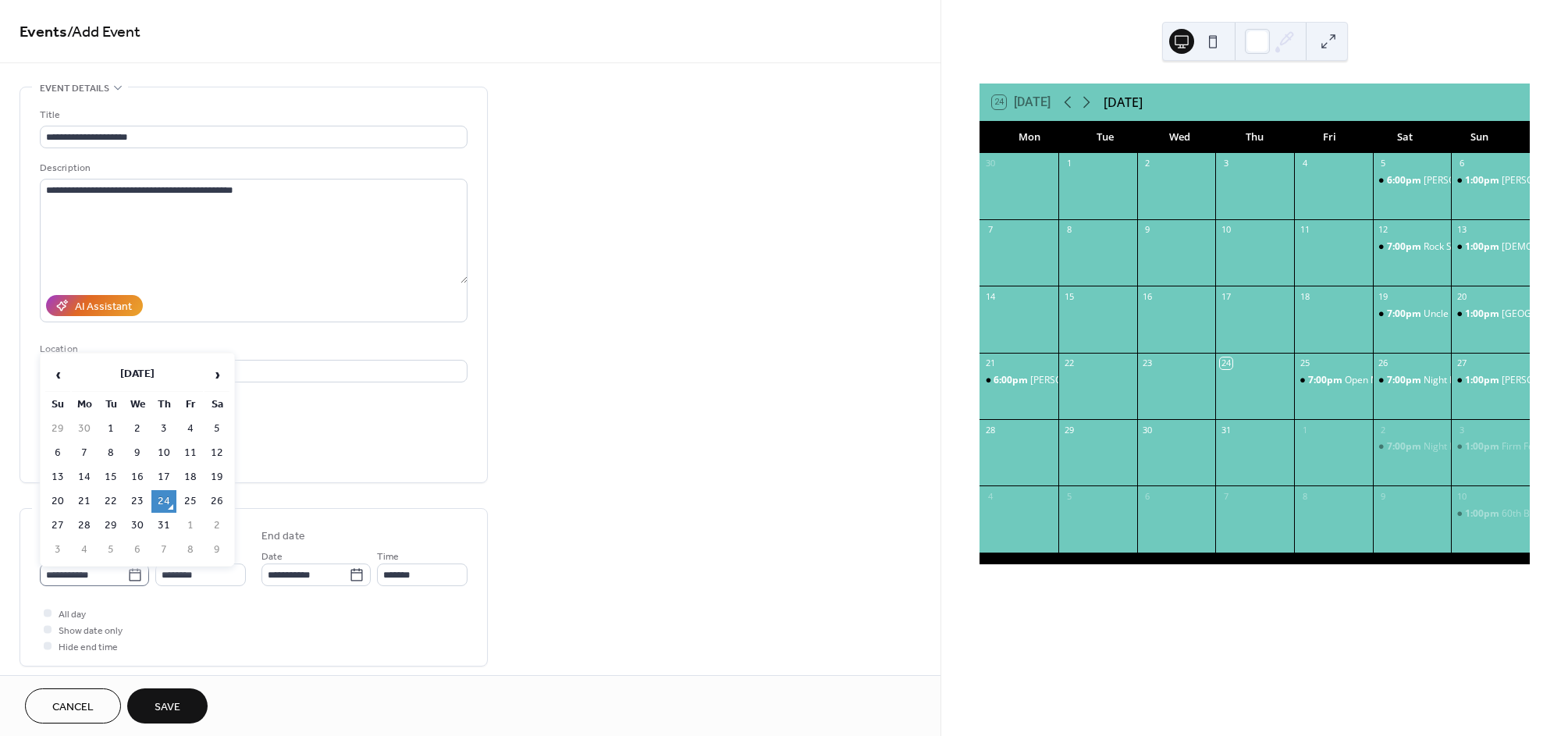 drag, startPoint x: 133, startPoint y: 577, endPoint x: 140, endPoint y: 566, distance: 13.038405 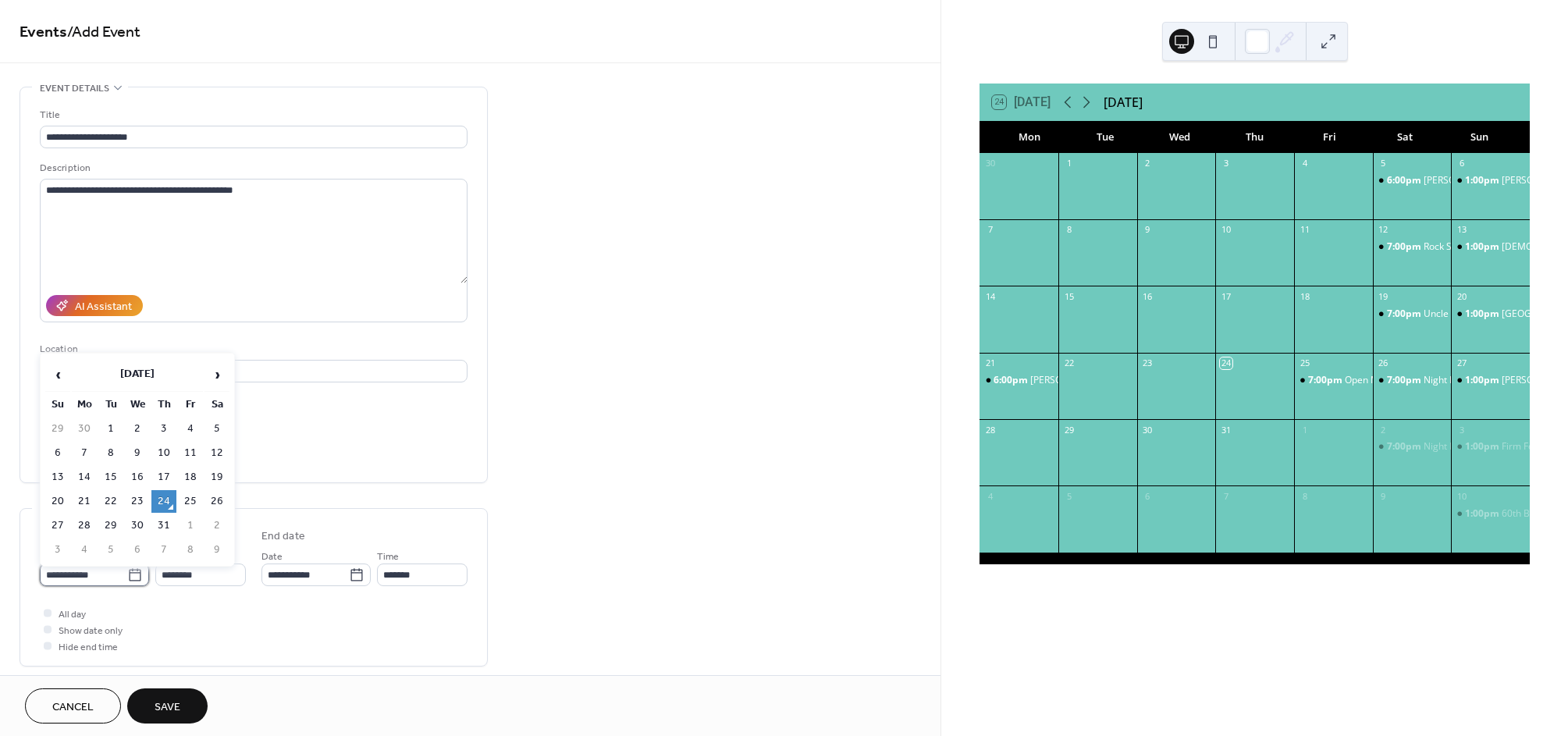 click on "**********" at bounding box center (84, 574) 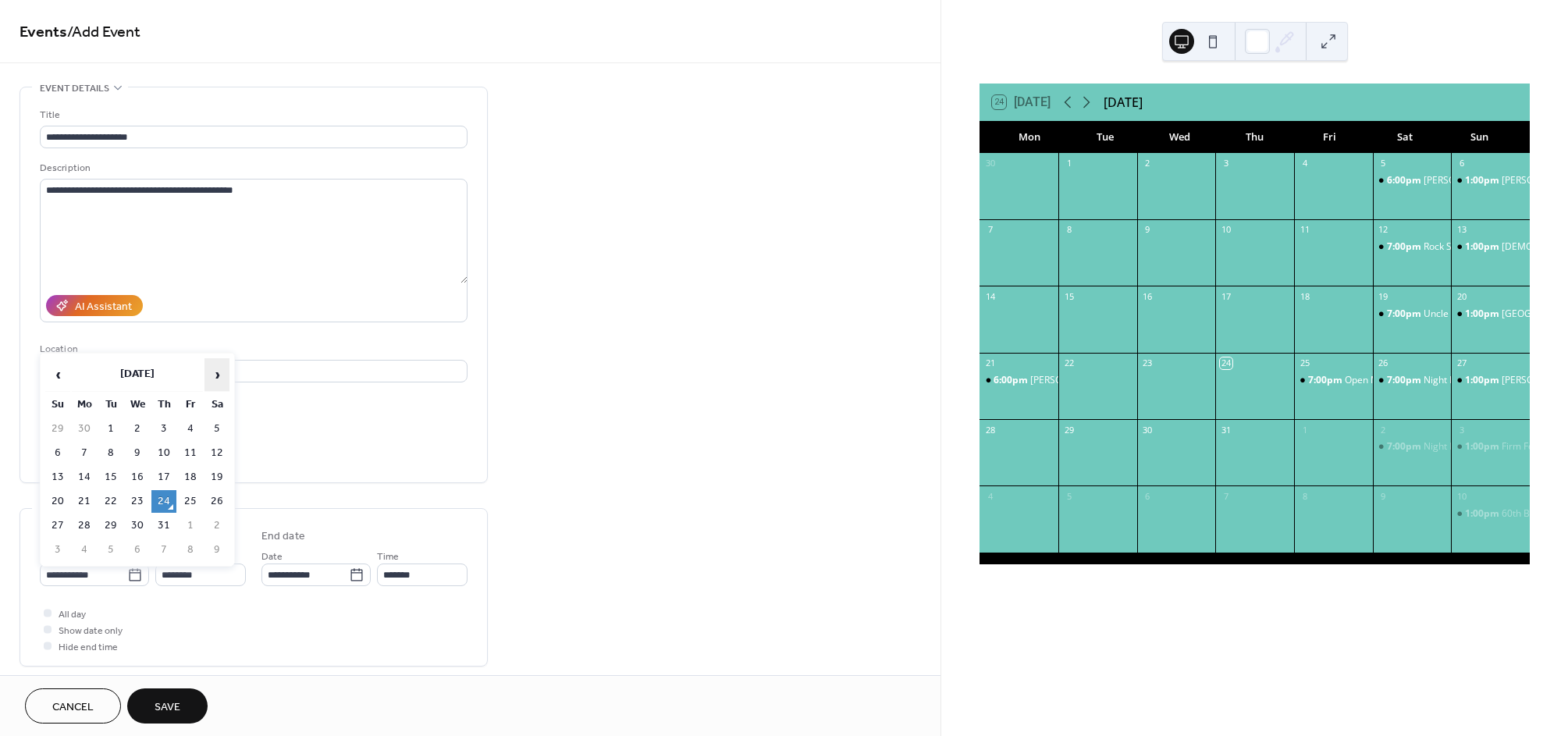 click on "›" at bounding box center [217, 375] 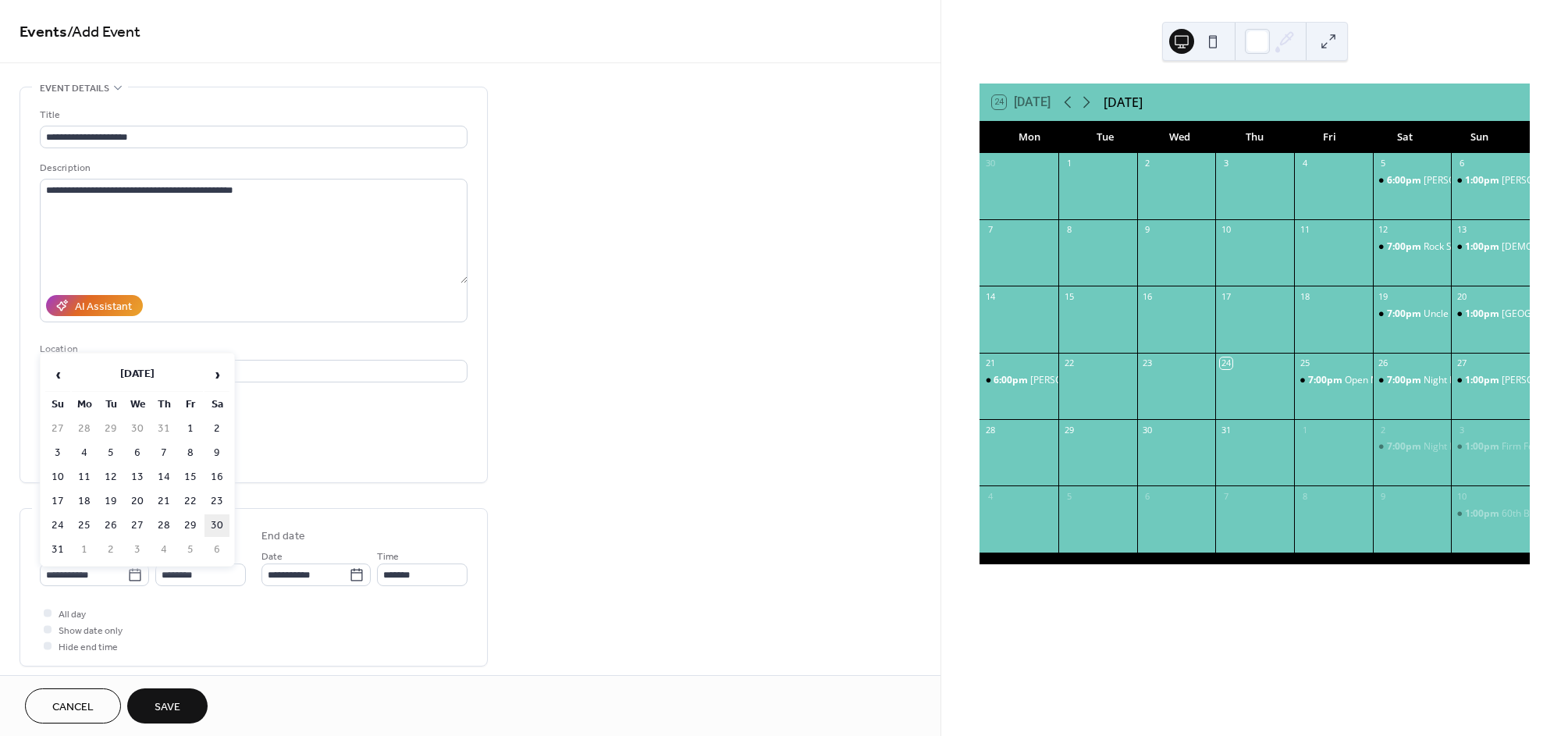 click on "30" at bounding box center [217, 525] 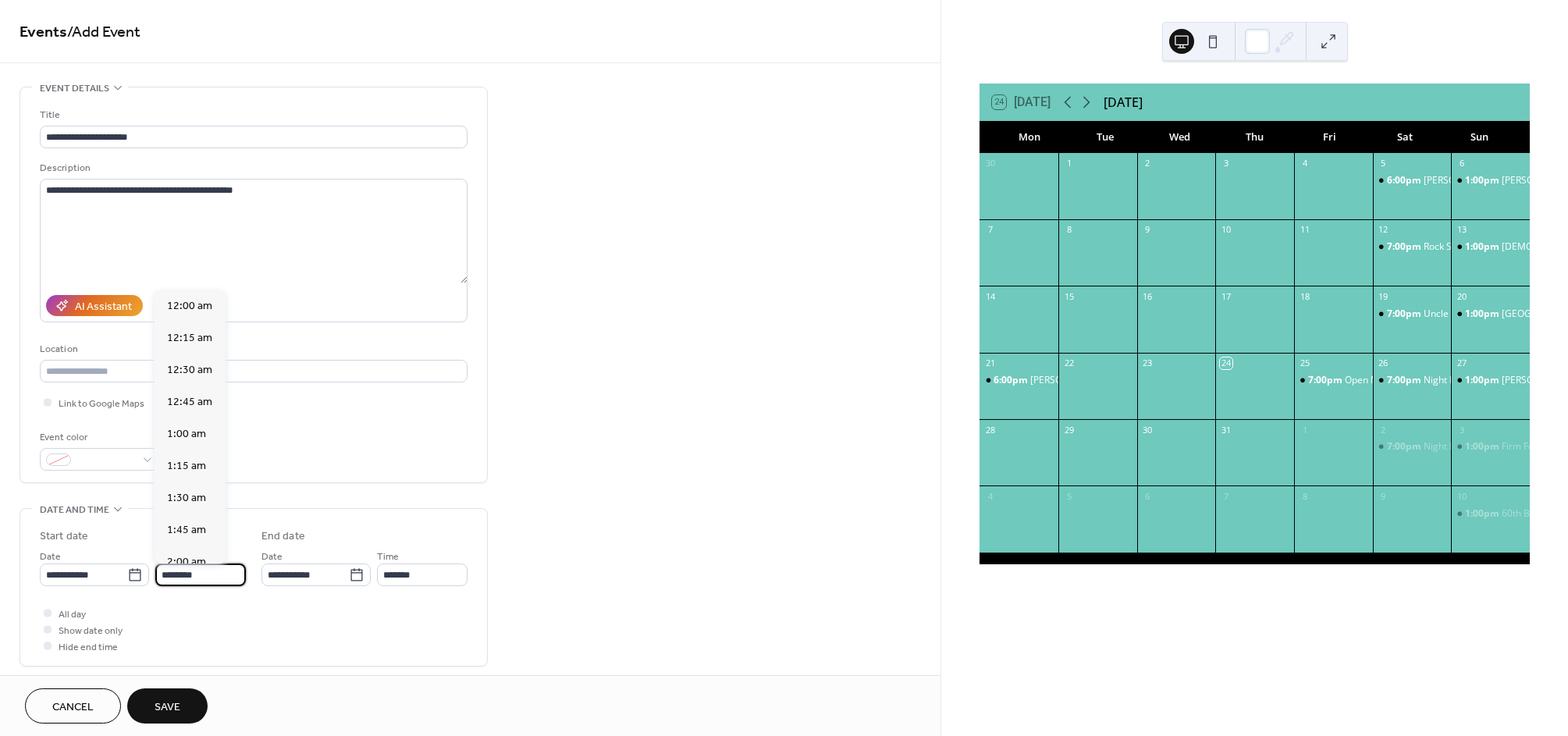 click on "********" at bounding box center (201, 574) 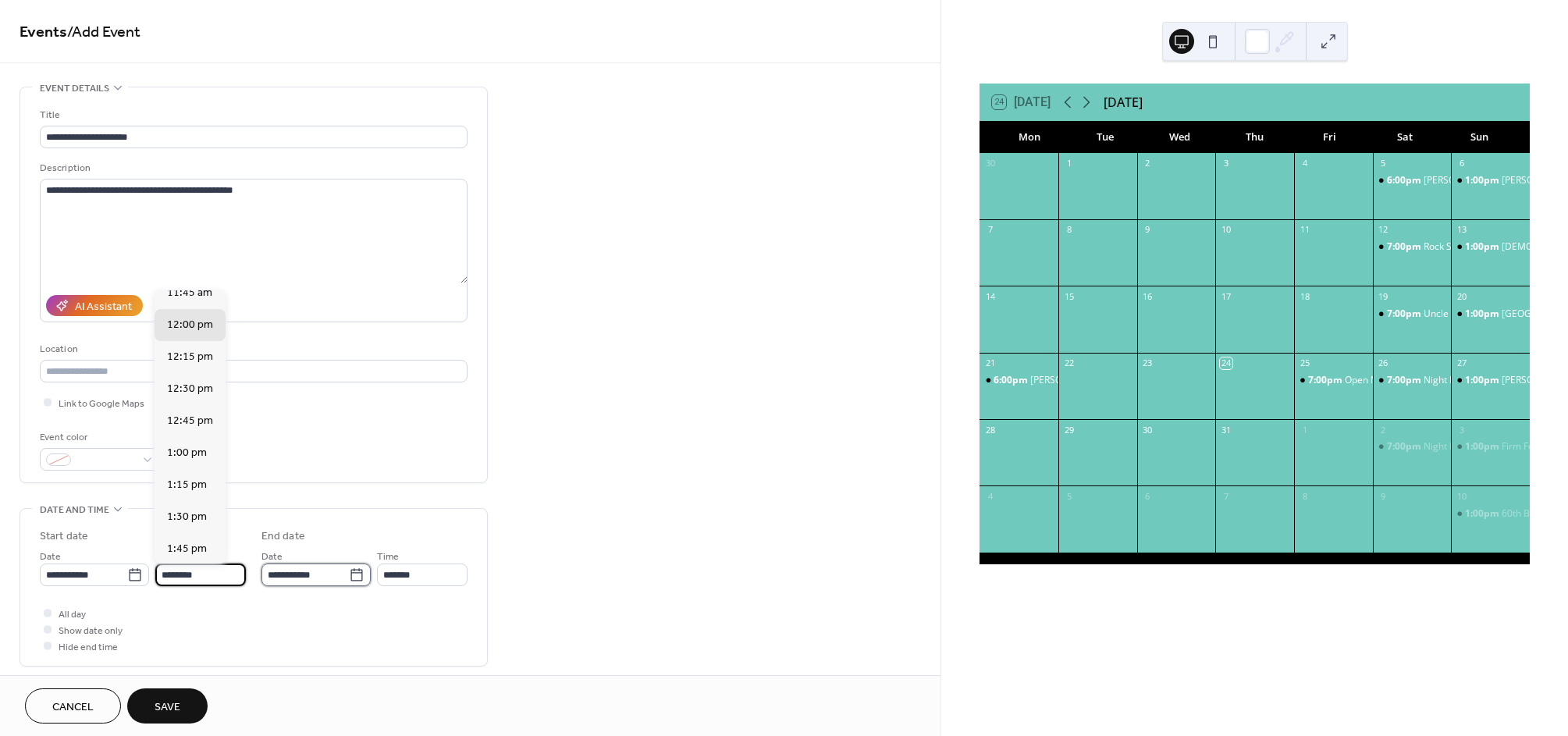 click on "**********" at bounding box center [305, 574] 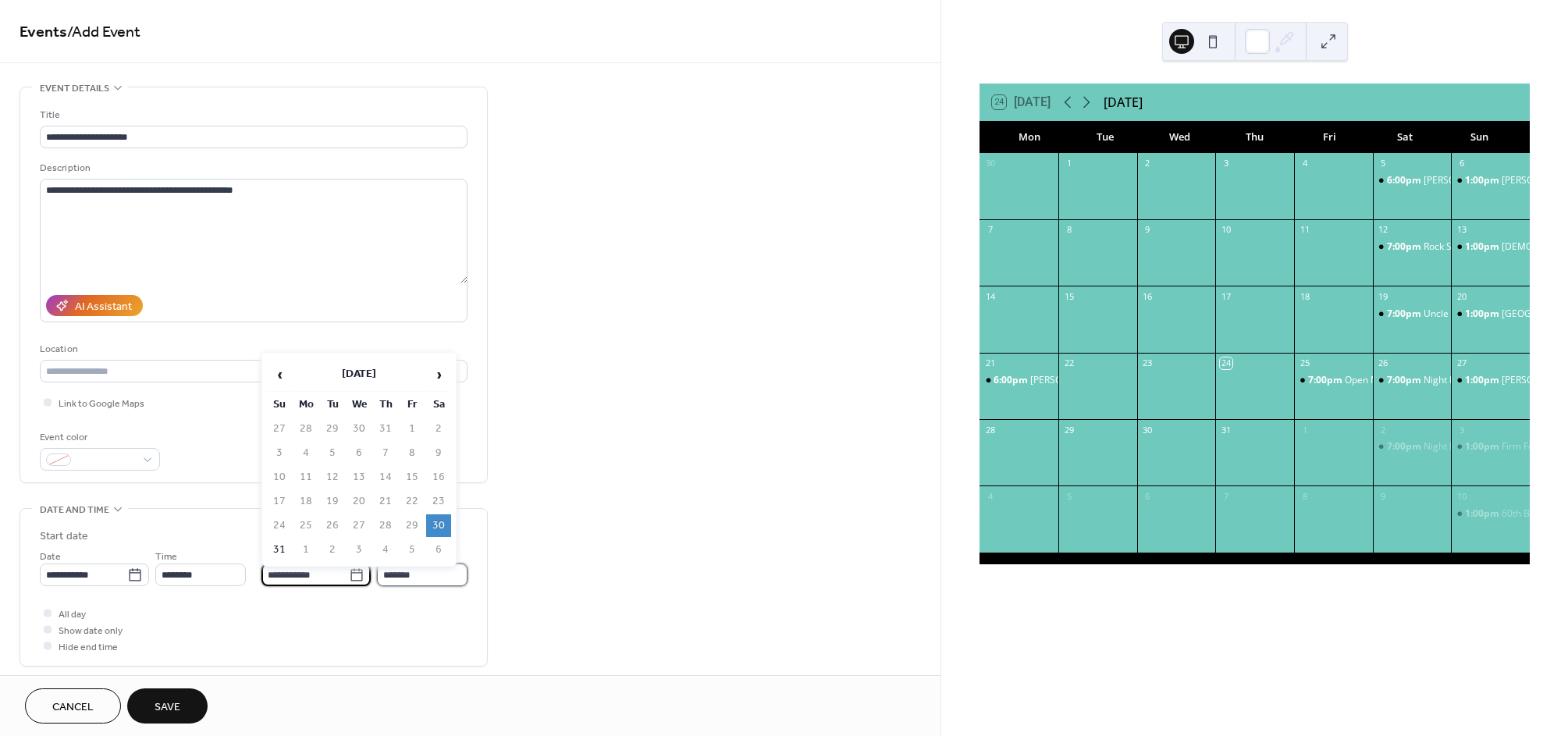 click on "*******" at bounding box center (422, 574) 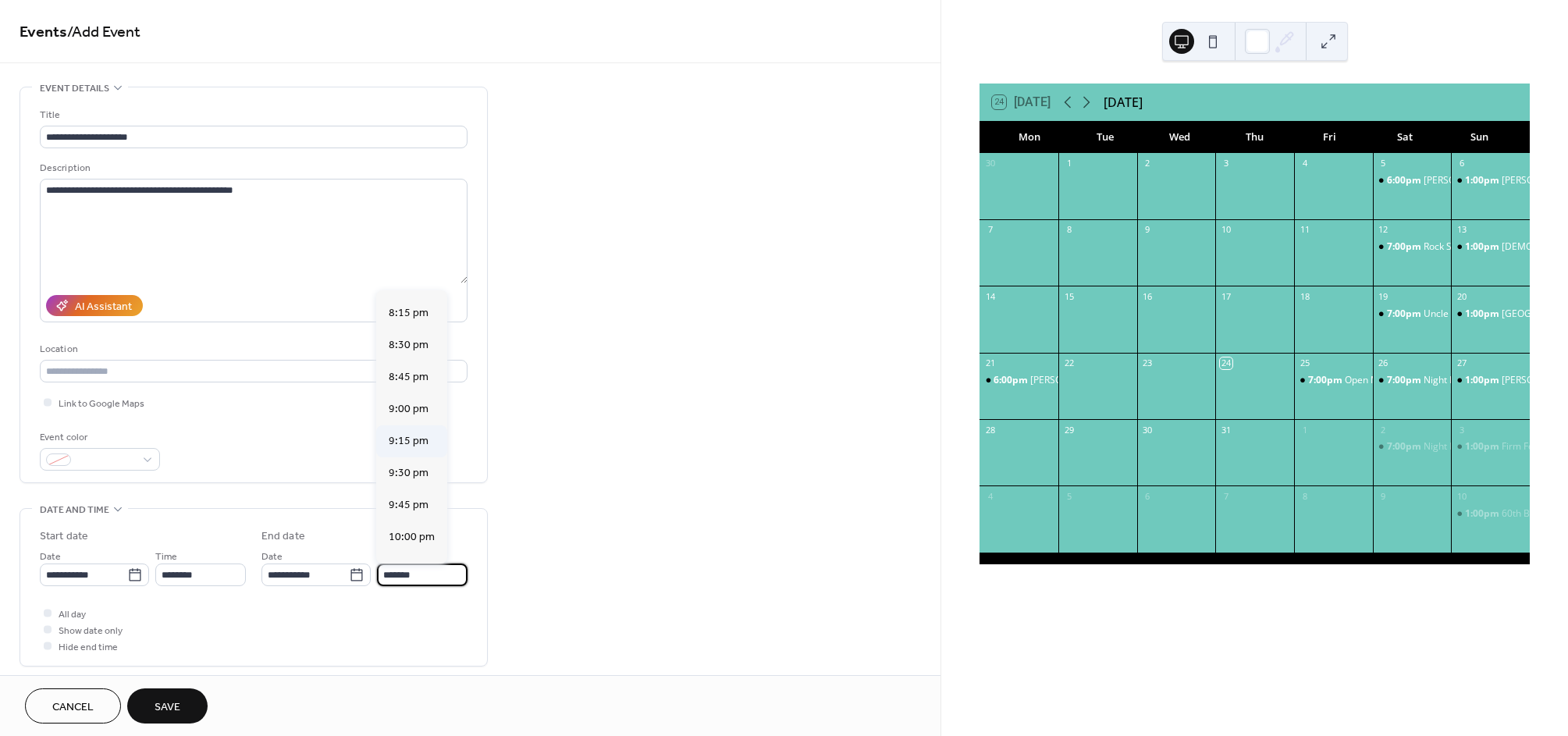 scroll, scrollTop: 1035, scrollLeft: 0, axis: vertical 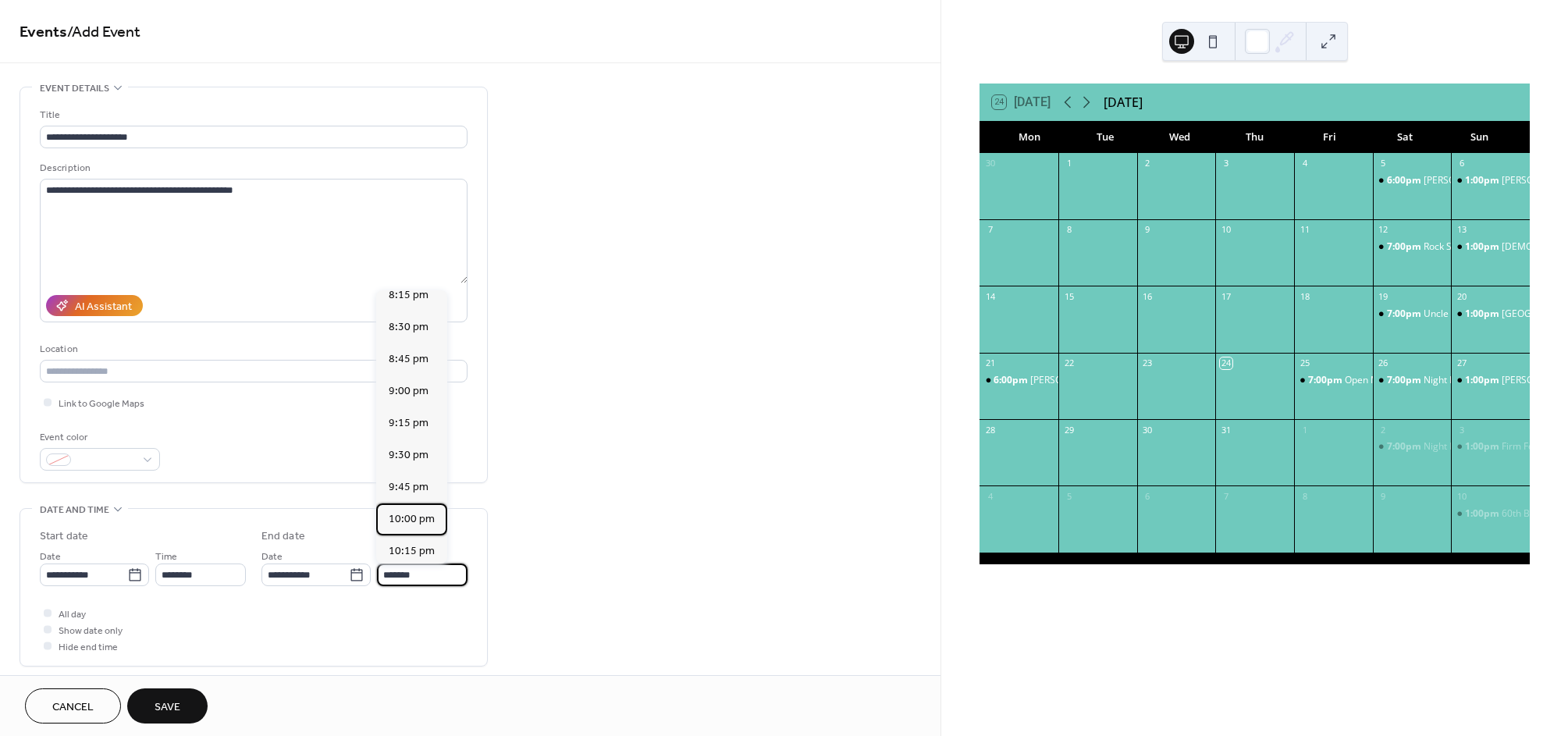 click on "10:00 pm" at bounding box center [411, 519] 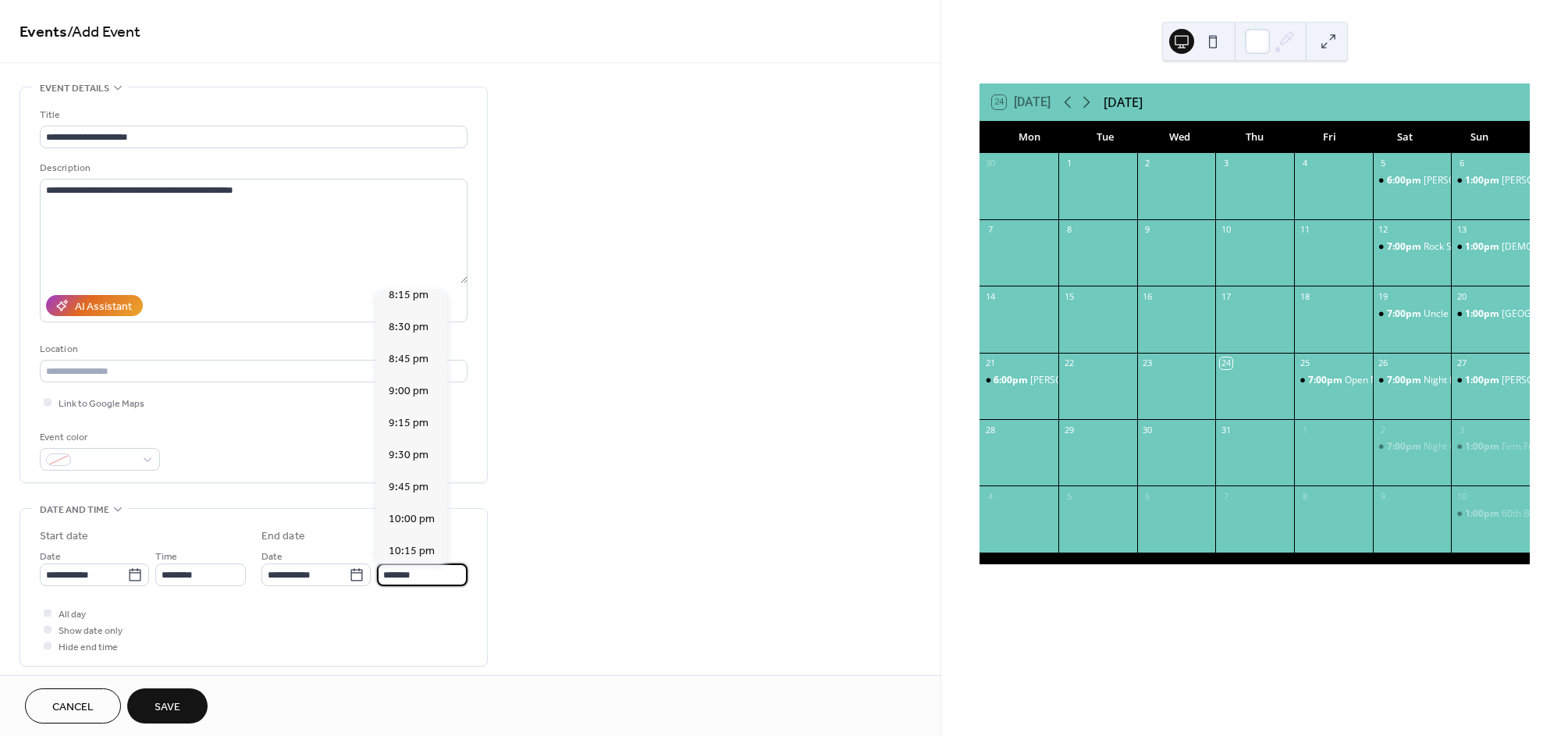 type on "********" 